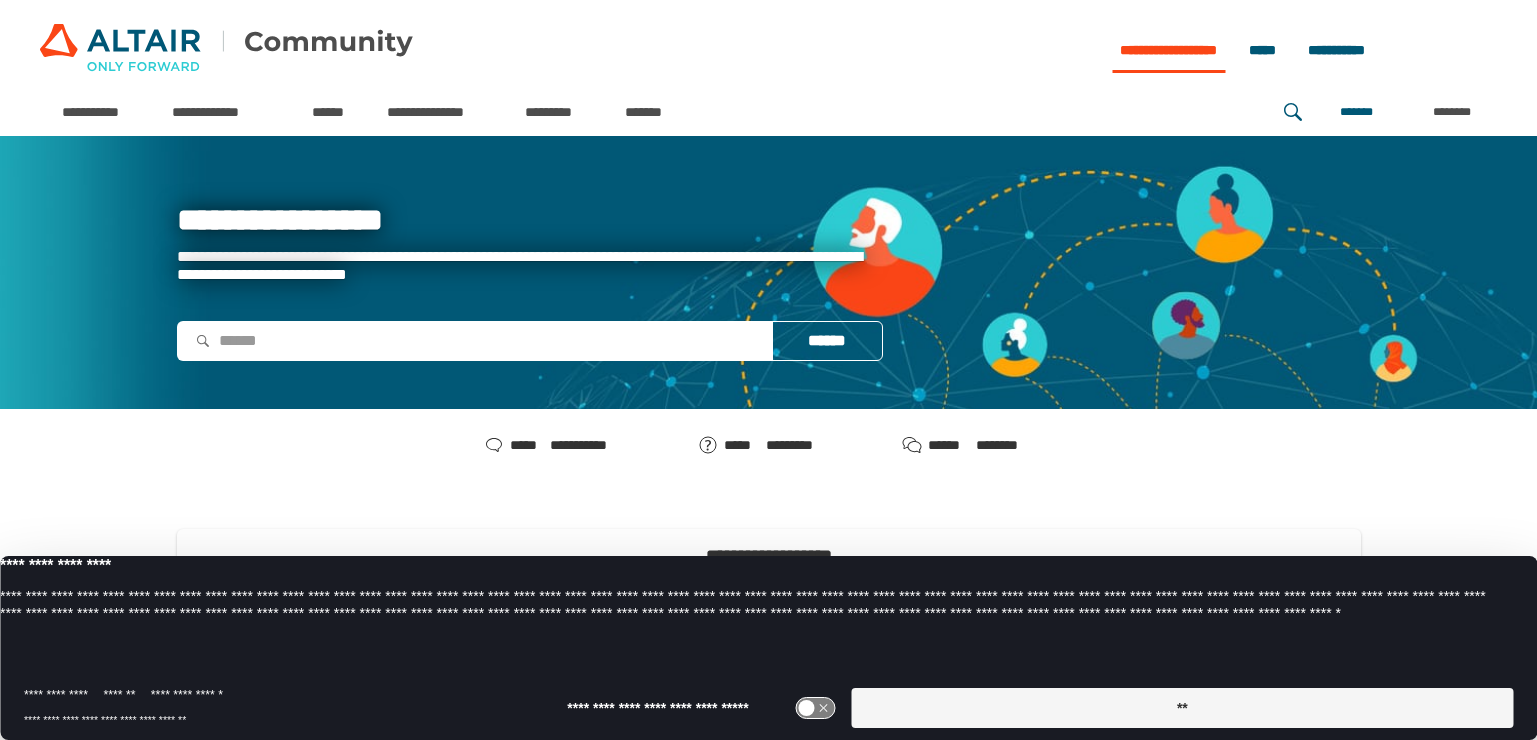 scroll, scrollTop: 0, scrollLeft: 0, axis: both 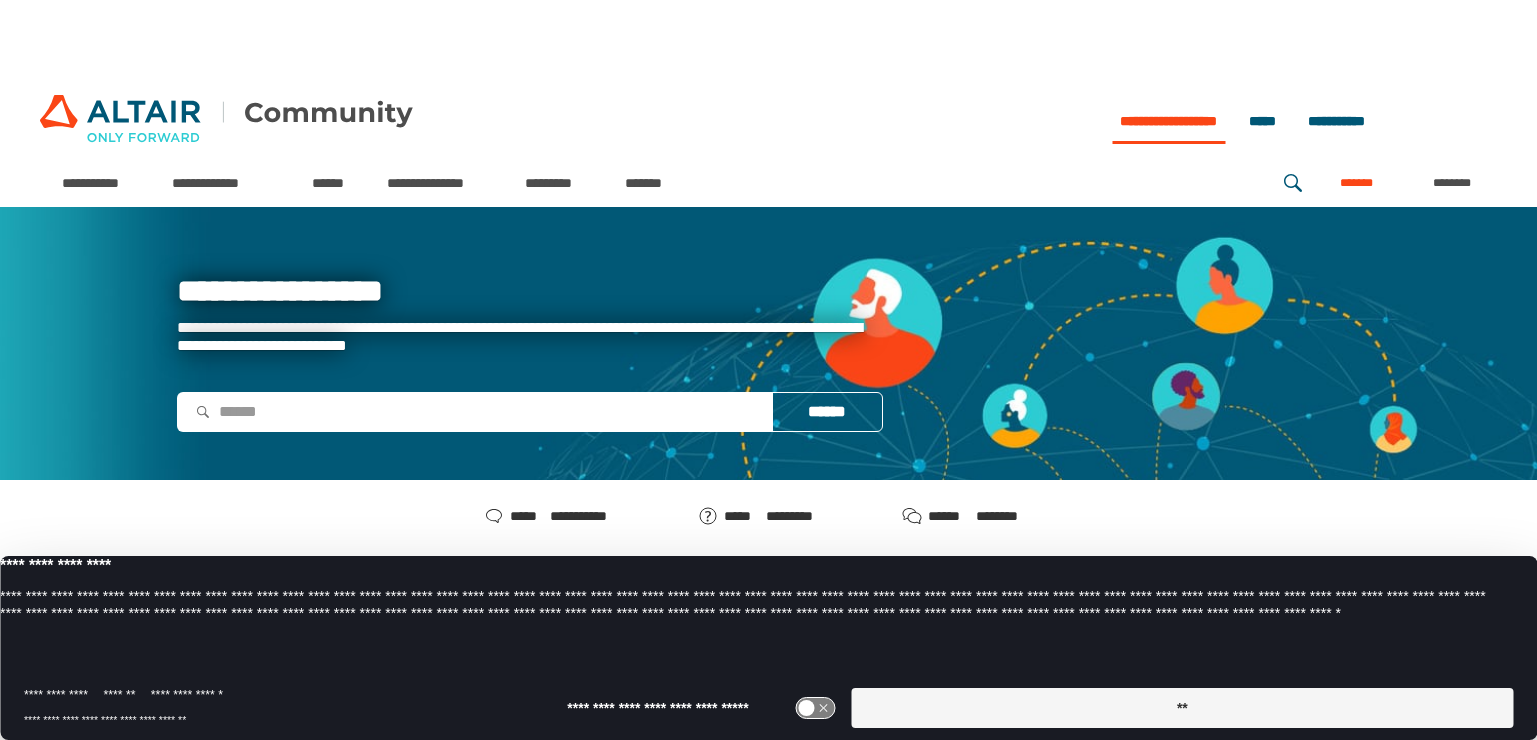 click on "*******" at bounding box center [1356, 183] 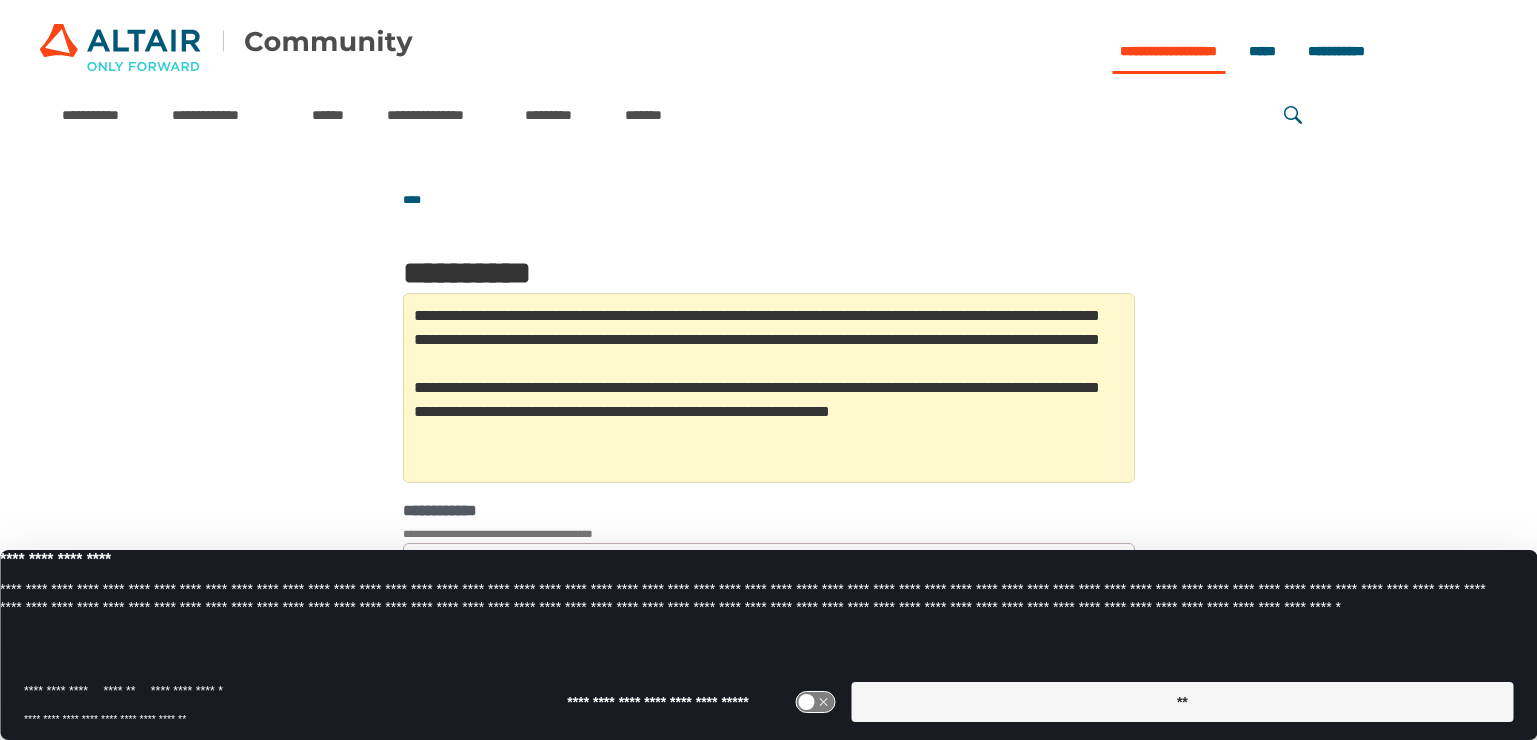 scroll, scrollTop: 0, scrollLeft: 0, axis: both 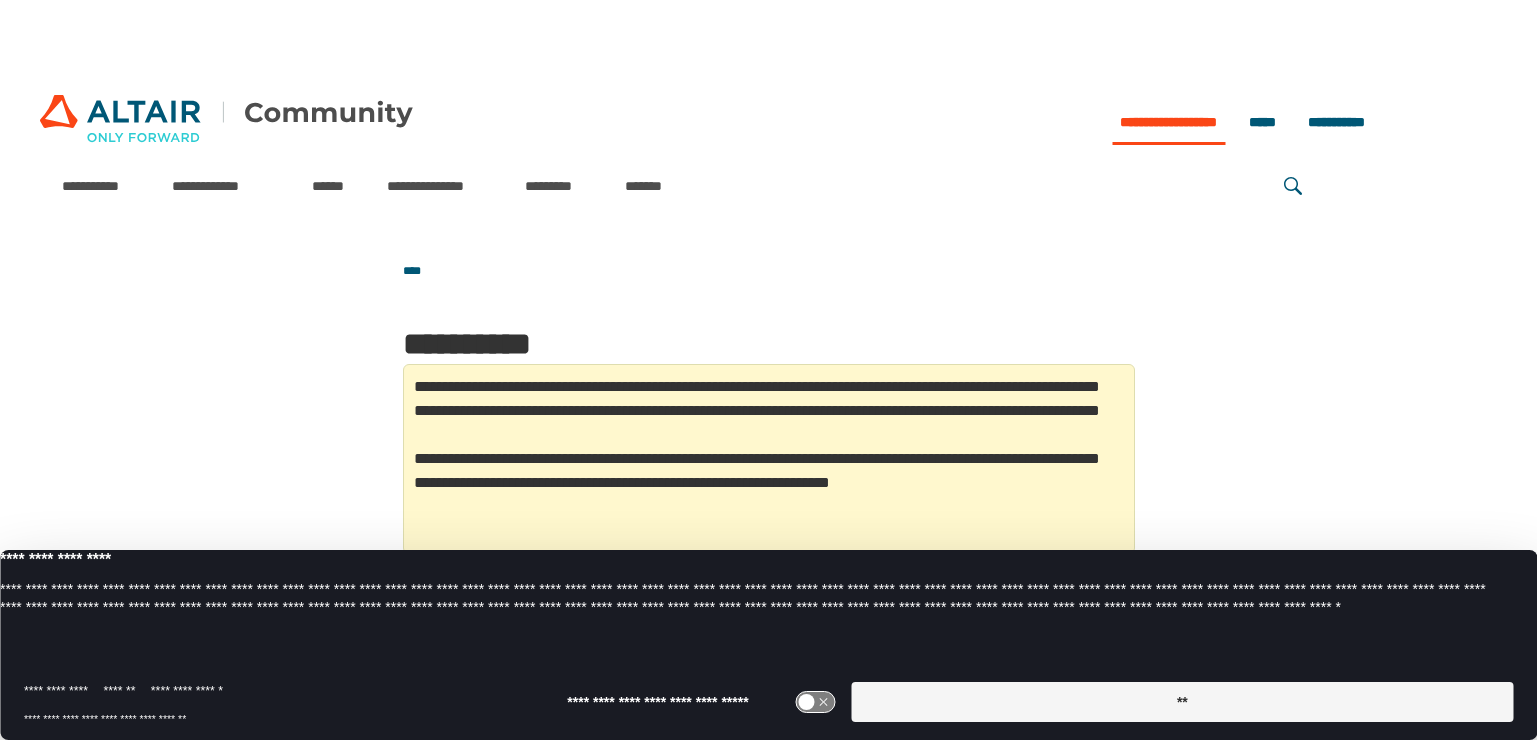 click on "**" at bounding box center (1182, 702) 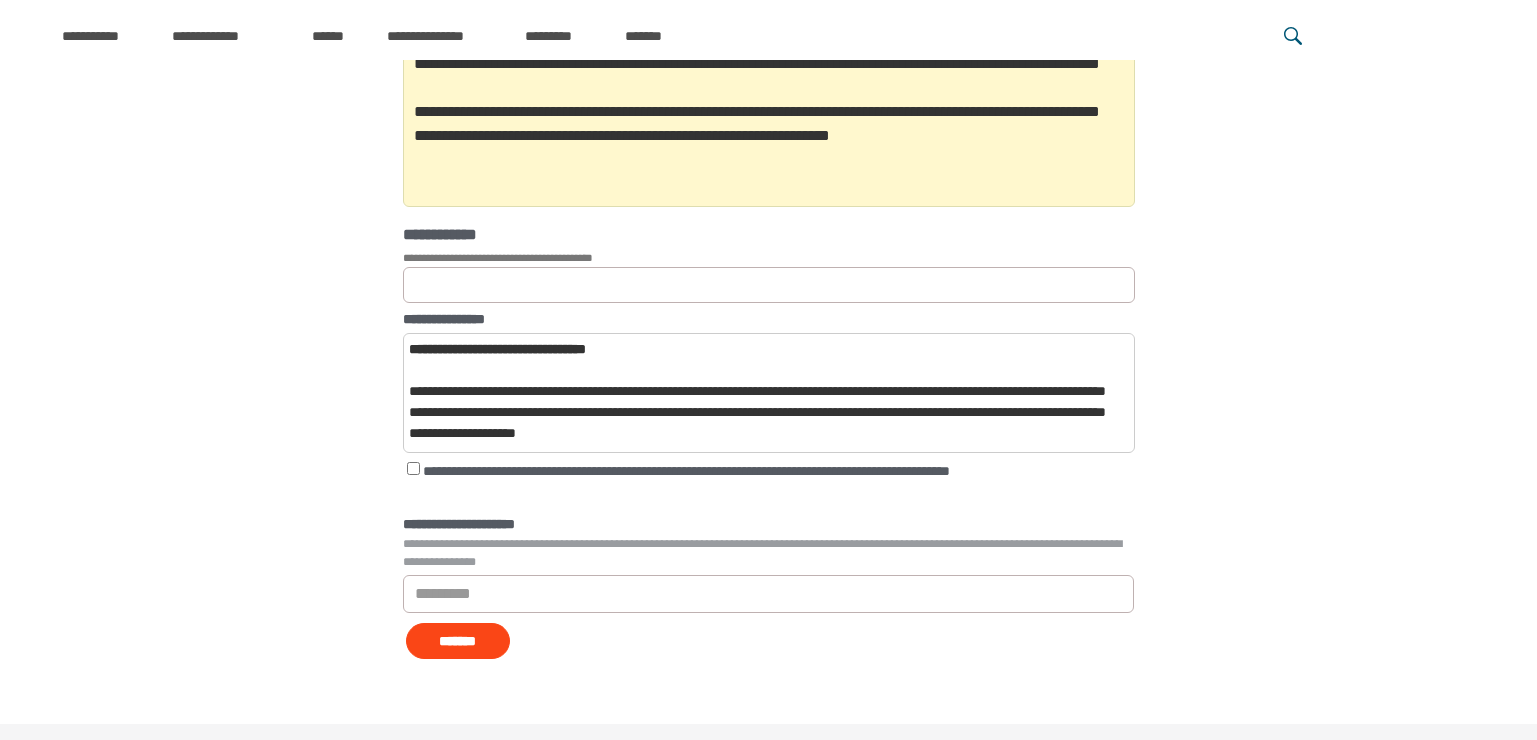 scroll, scrollTop: 395, scrollLeft: 0, axis: vertical 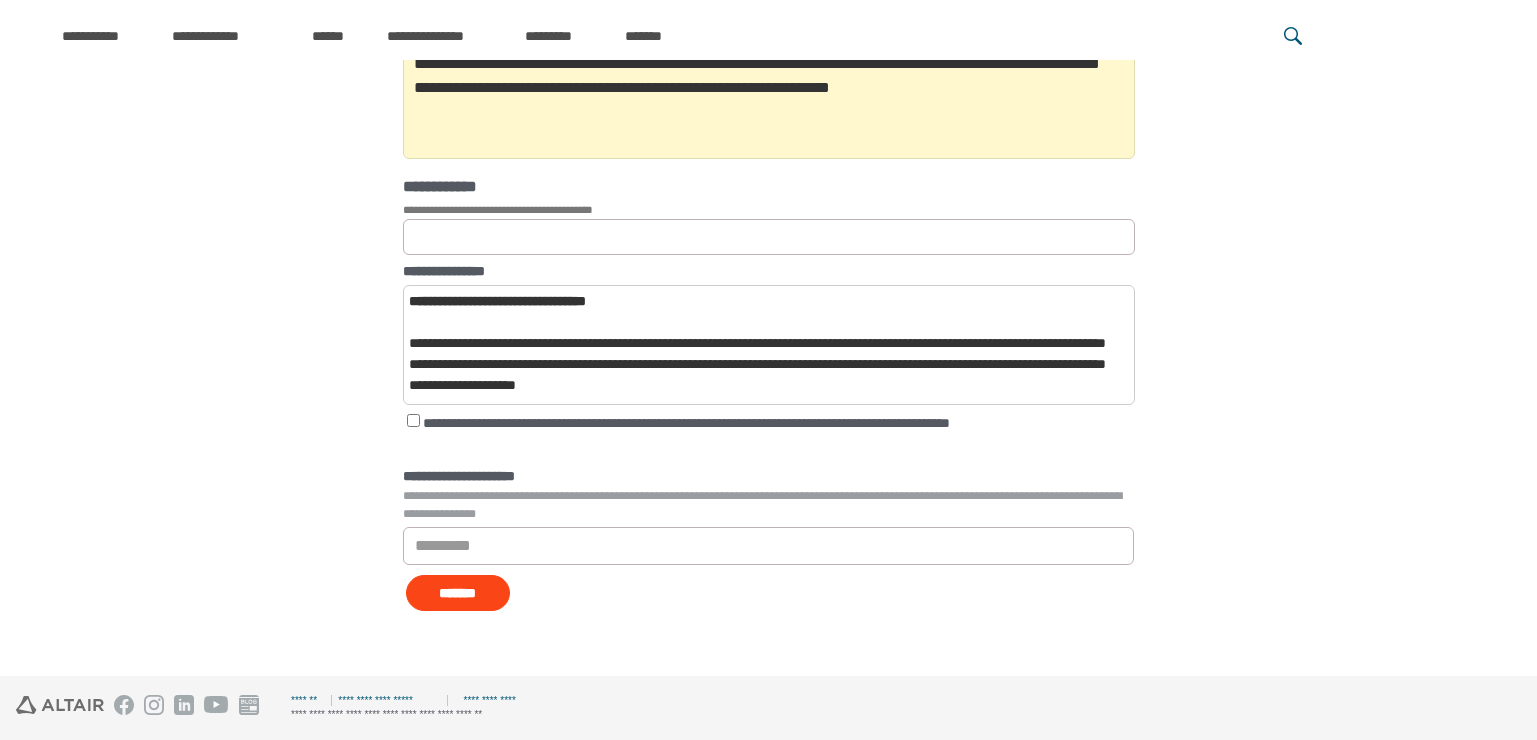 click on "**********" at bounding box center [769, 210] 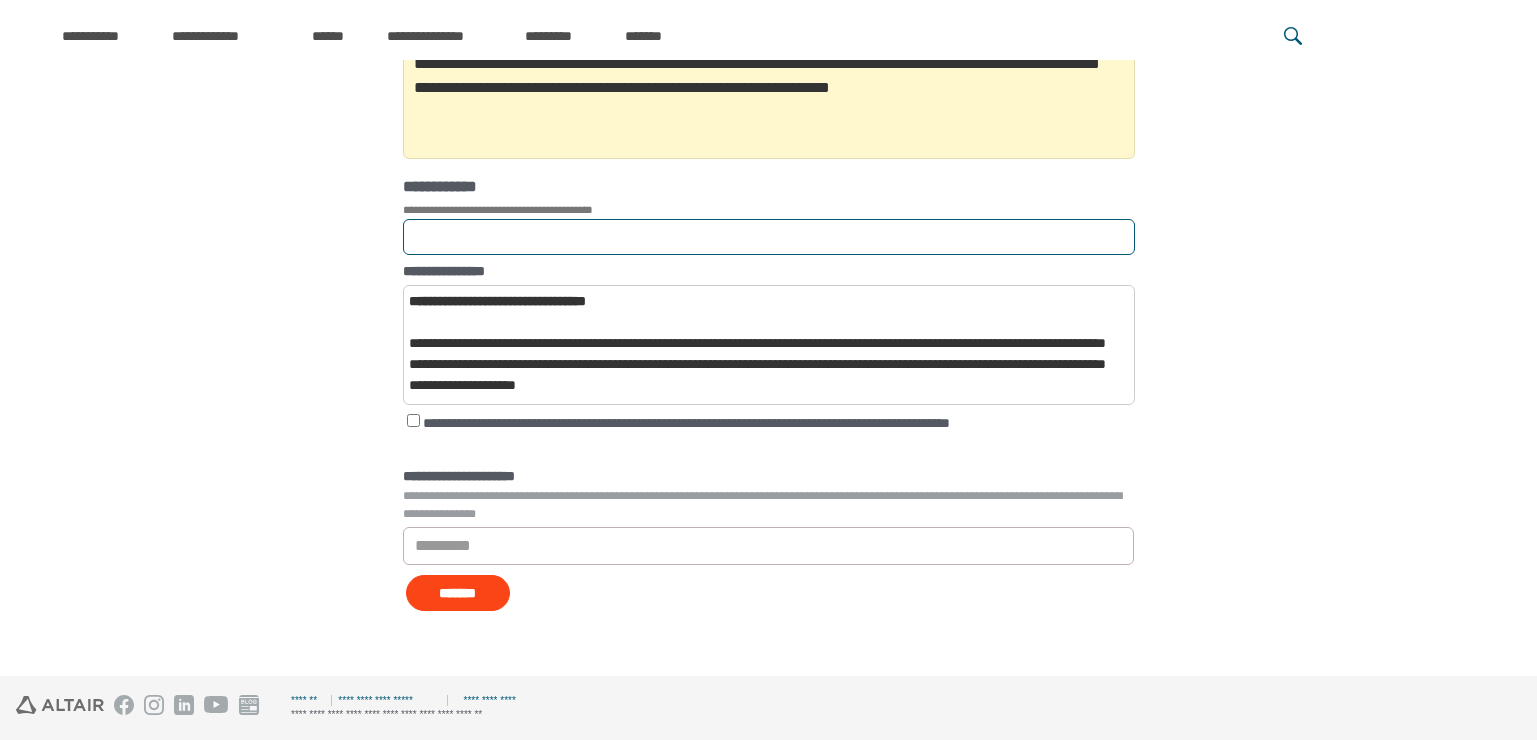click on "**********" at bounding box center (769, 237) 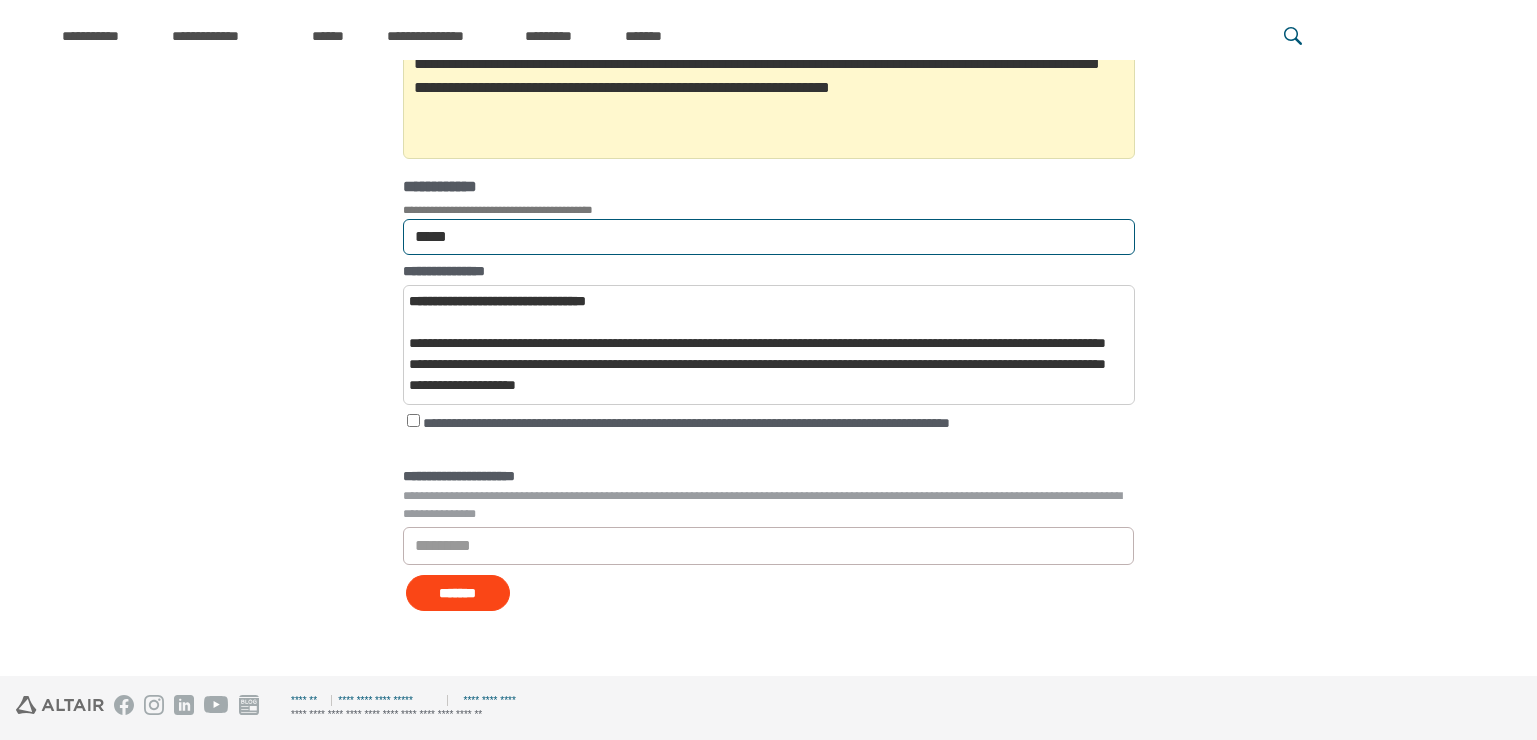 type on "****" 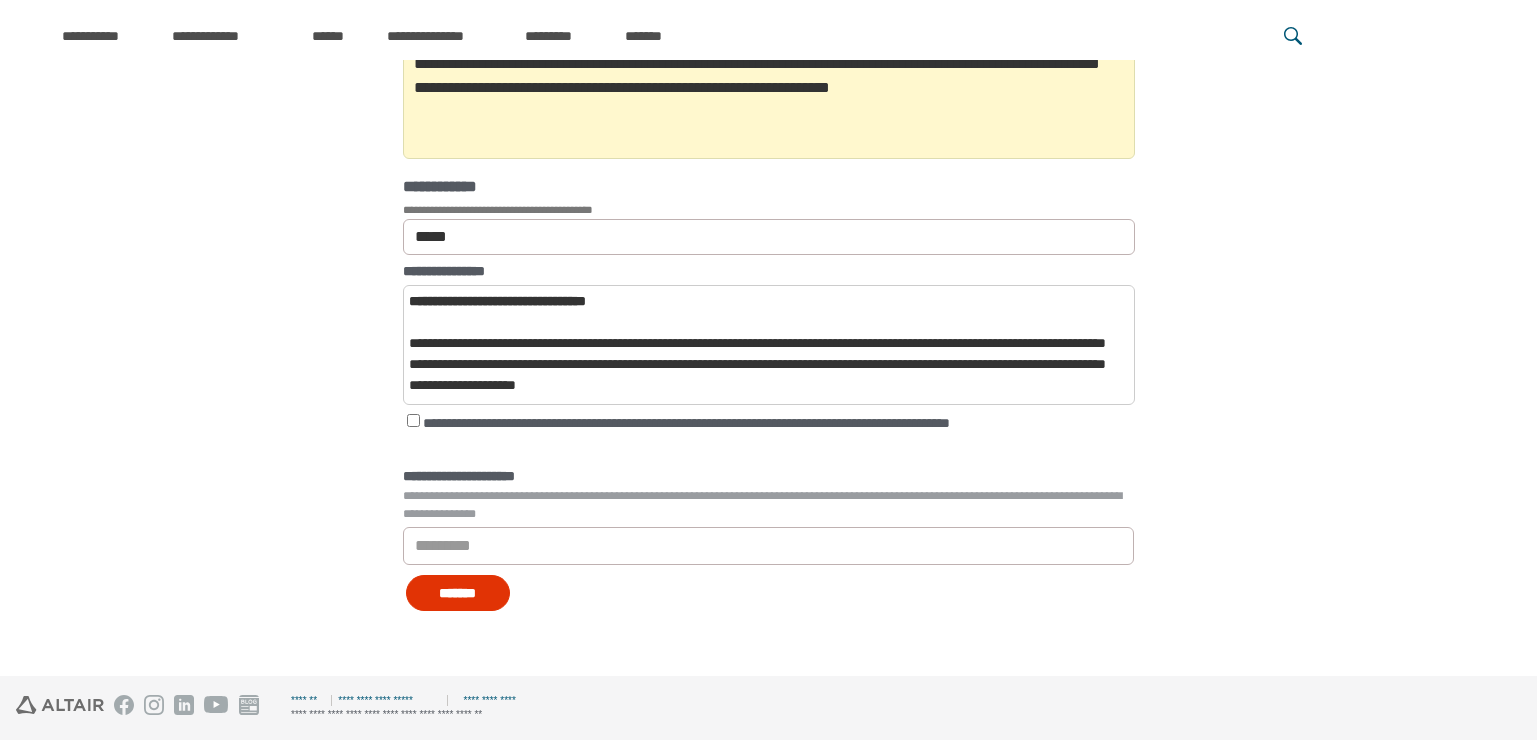 click on "*******" at bounding box center [458, 593] 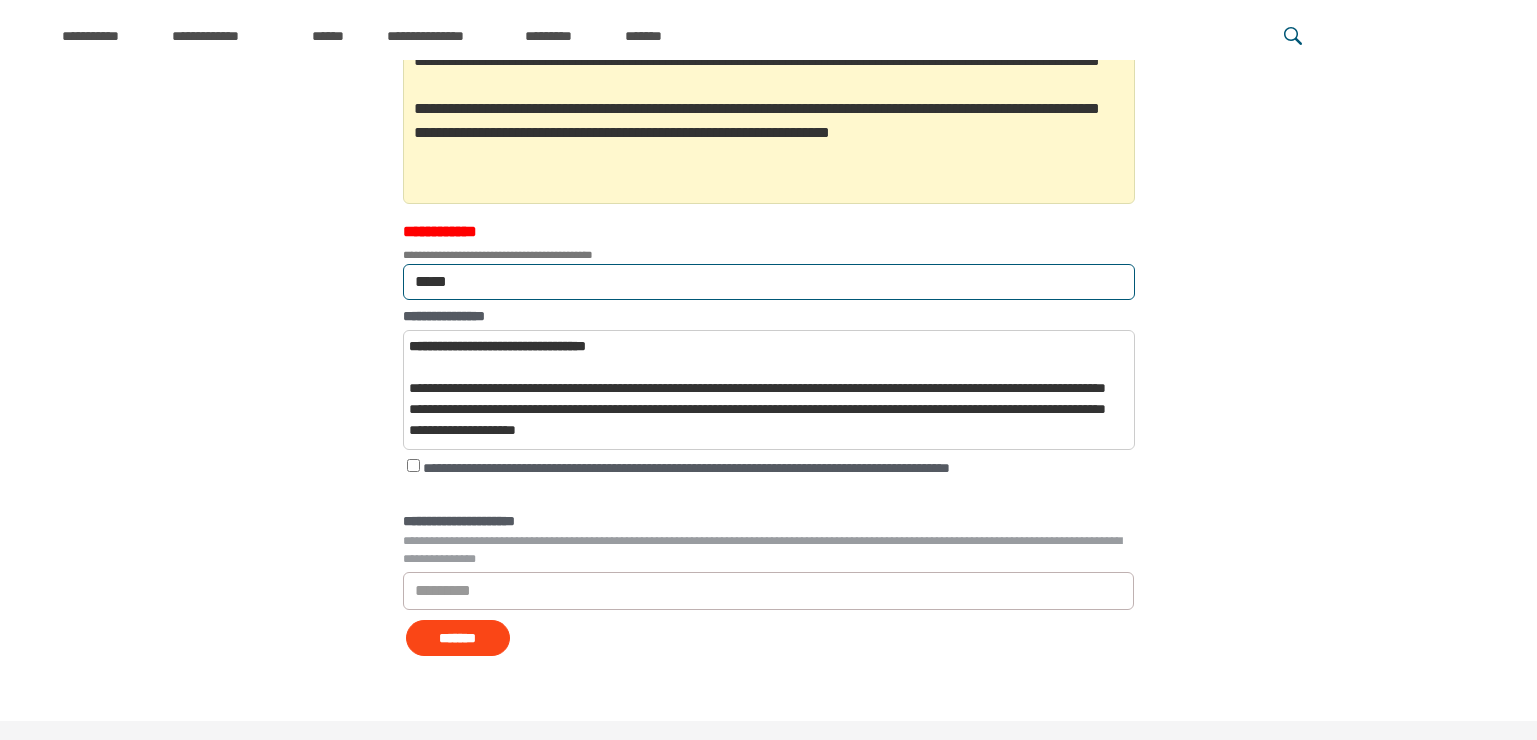 click on "****" at bounding box center (769, 282) 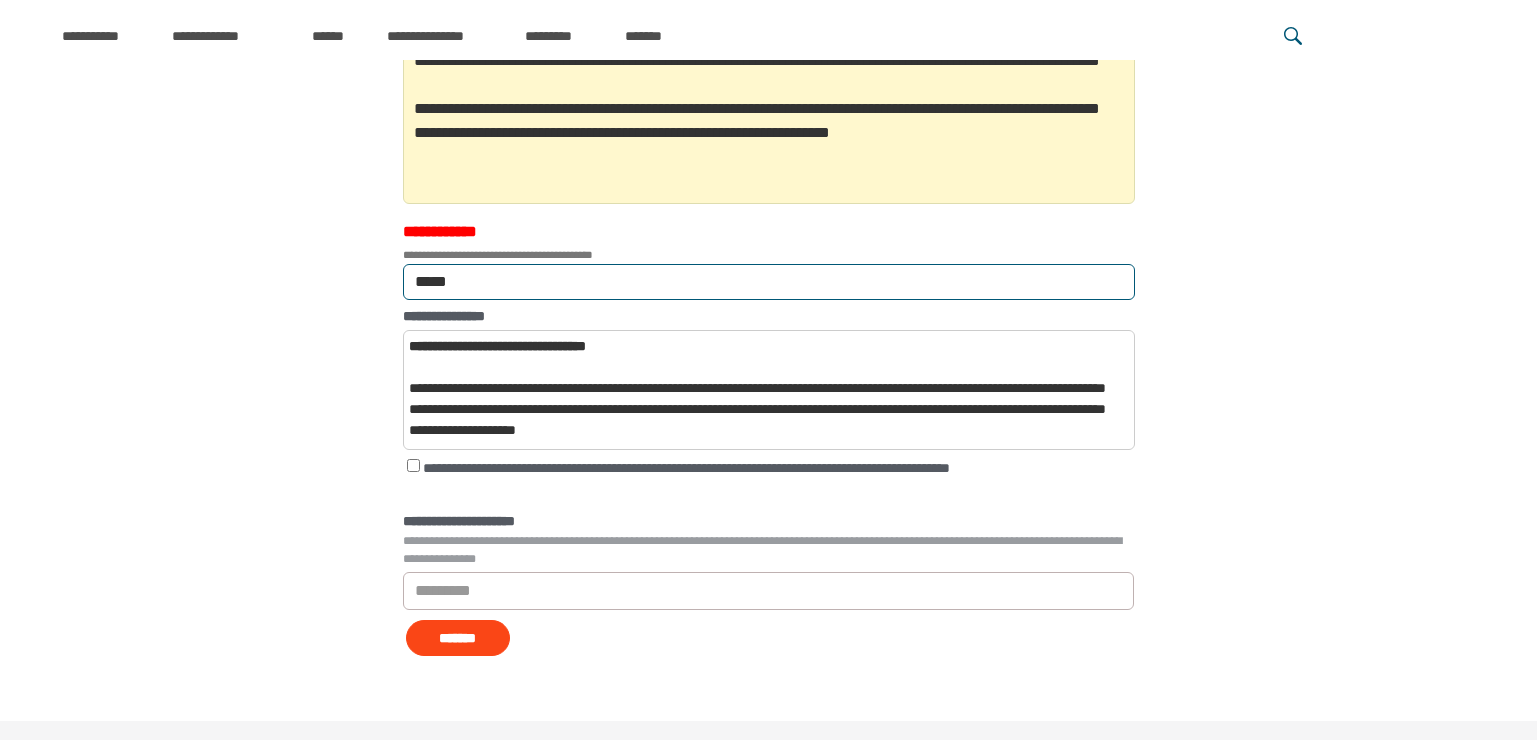drag, startPoint x: 489, startPoint y: 284, endPoint x: 354, endPoint y: 267, distance: 136.06616 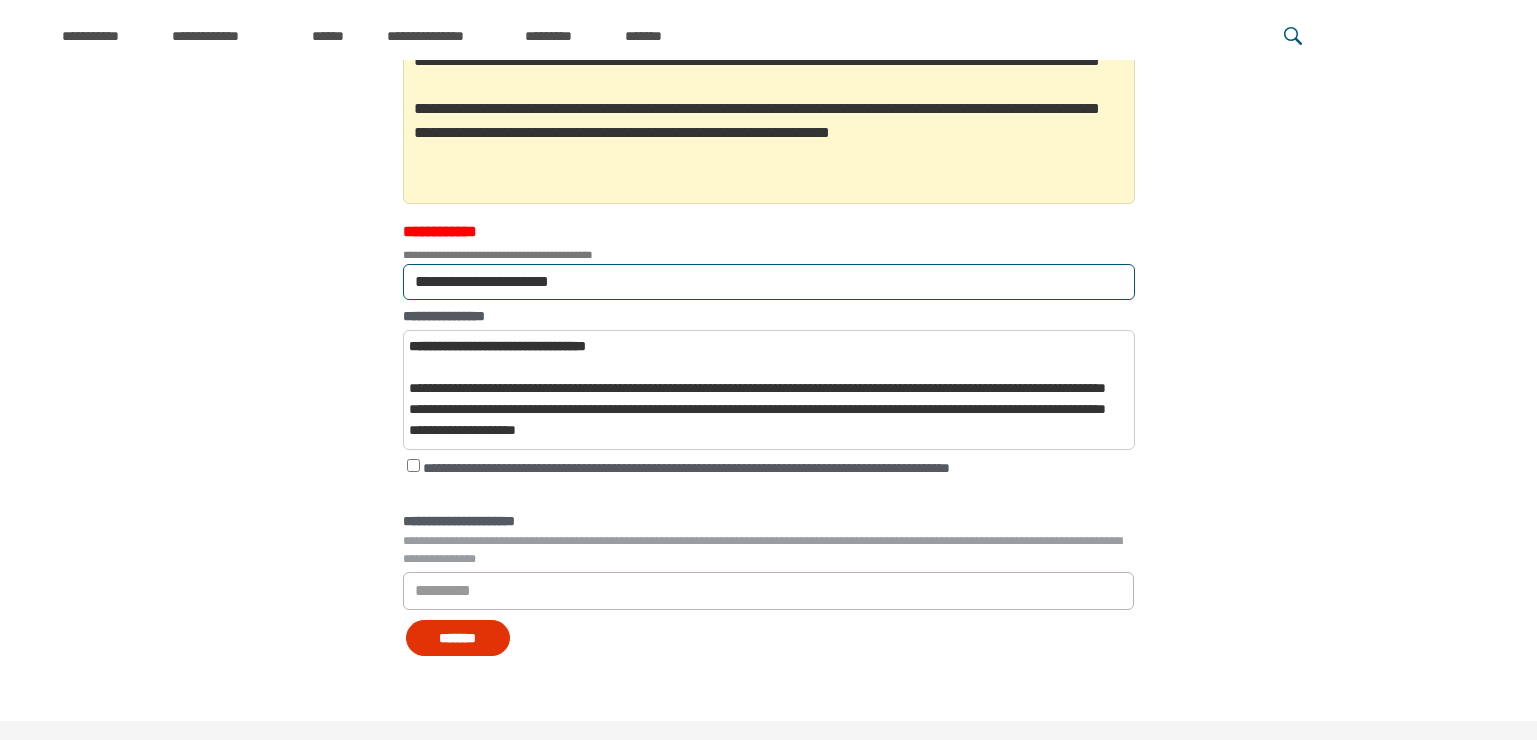 type on "**********" 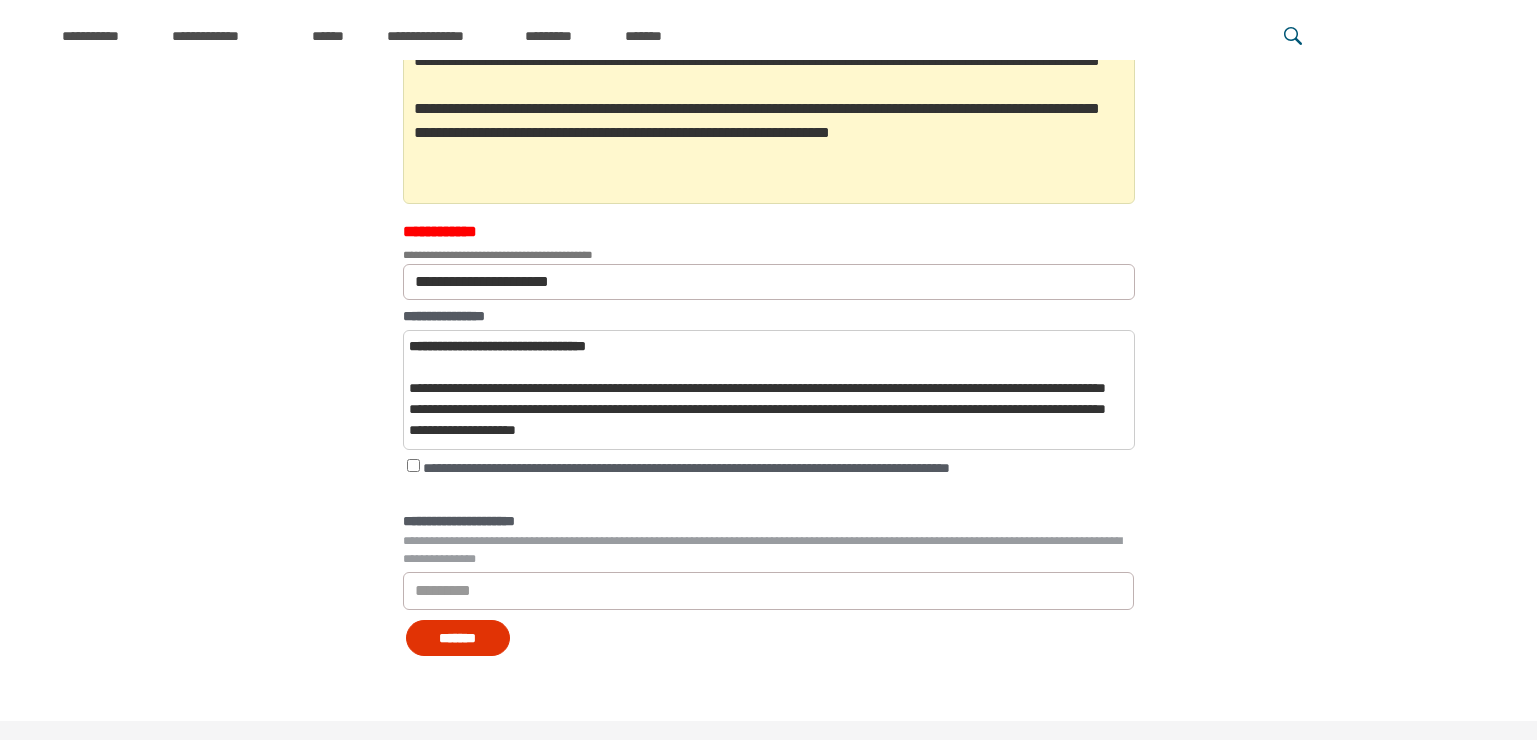 click on "*******" at bounding box center [458, 638] 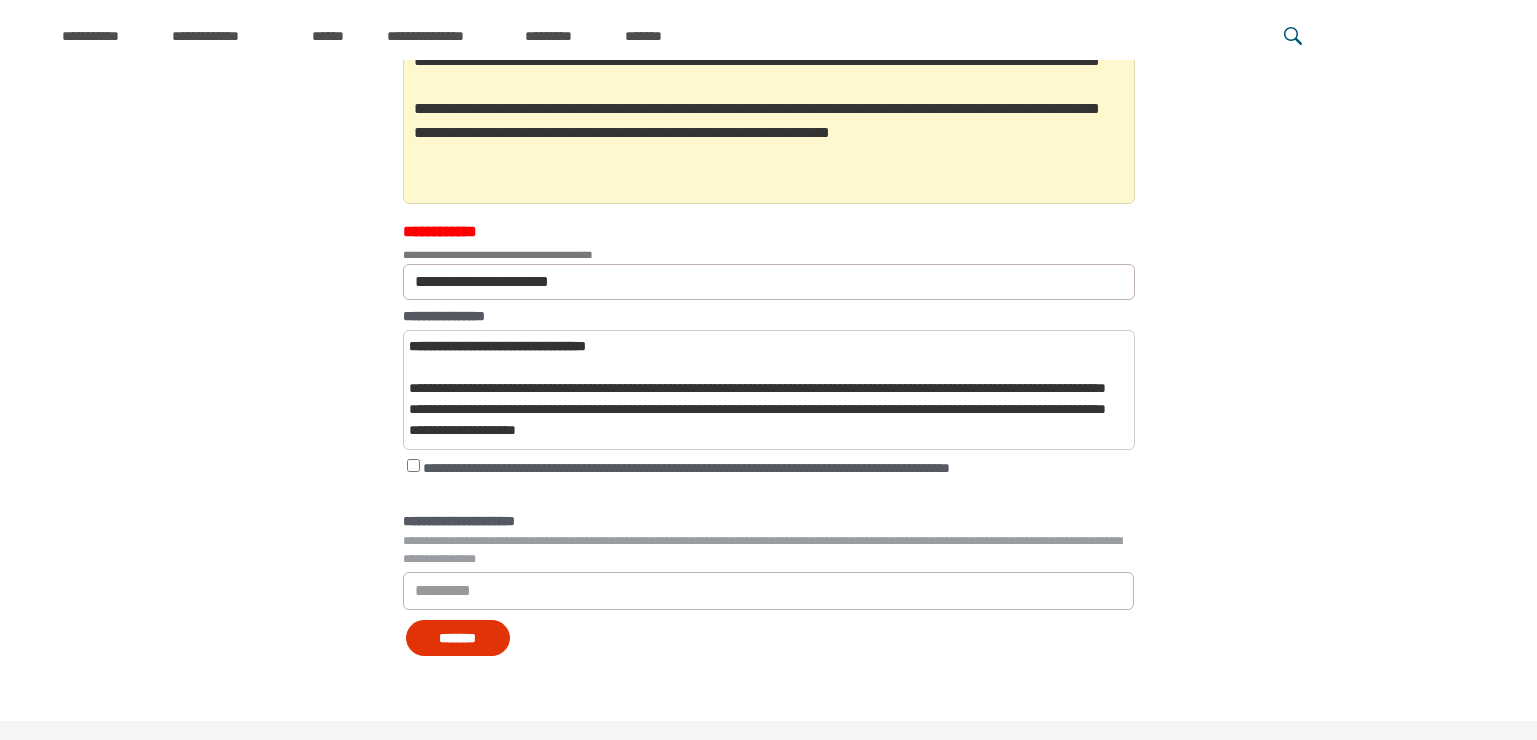 click on "*******" at bounding box center [458, 638] 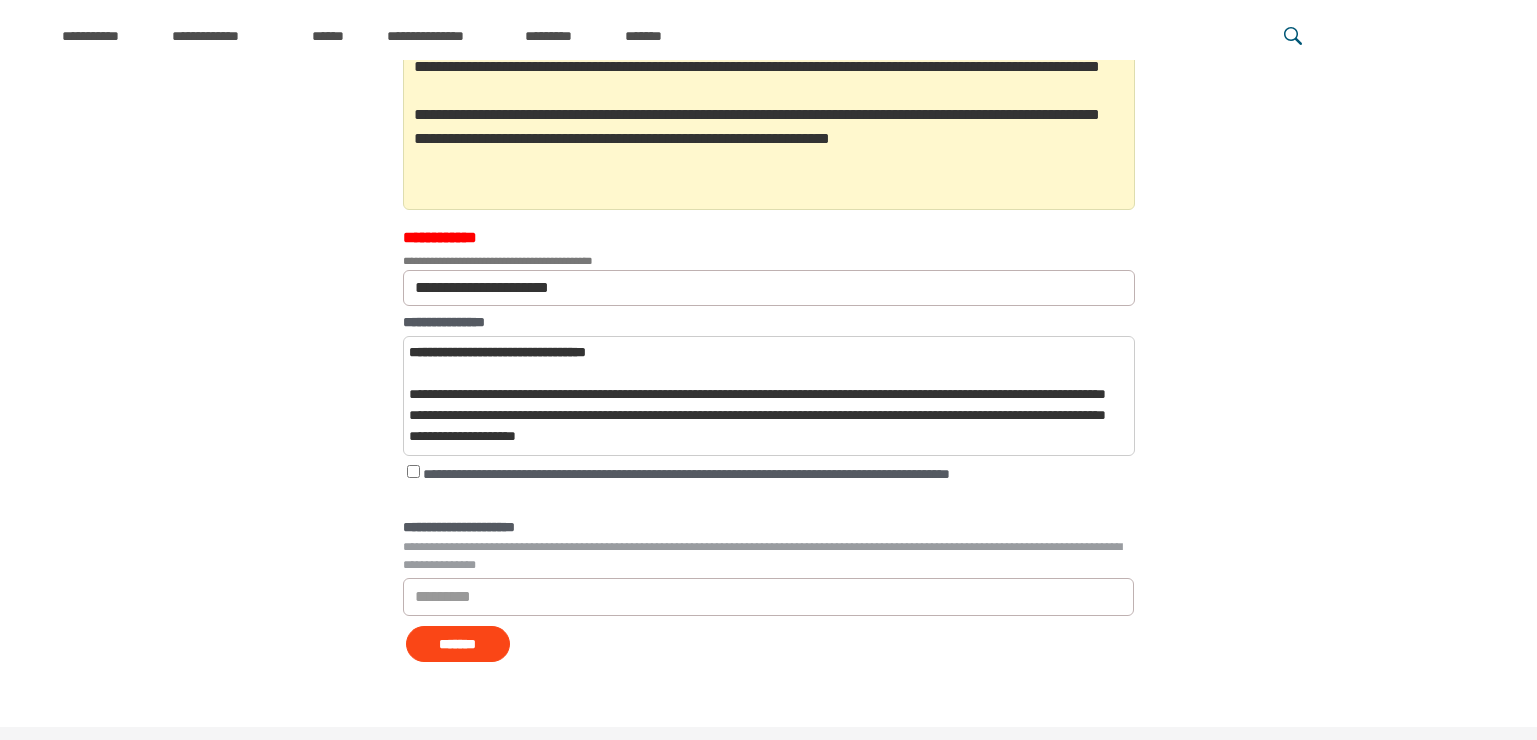scroll, scrollTop: 400, scrollLeft: 0, axis: vertical 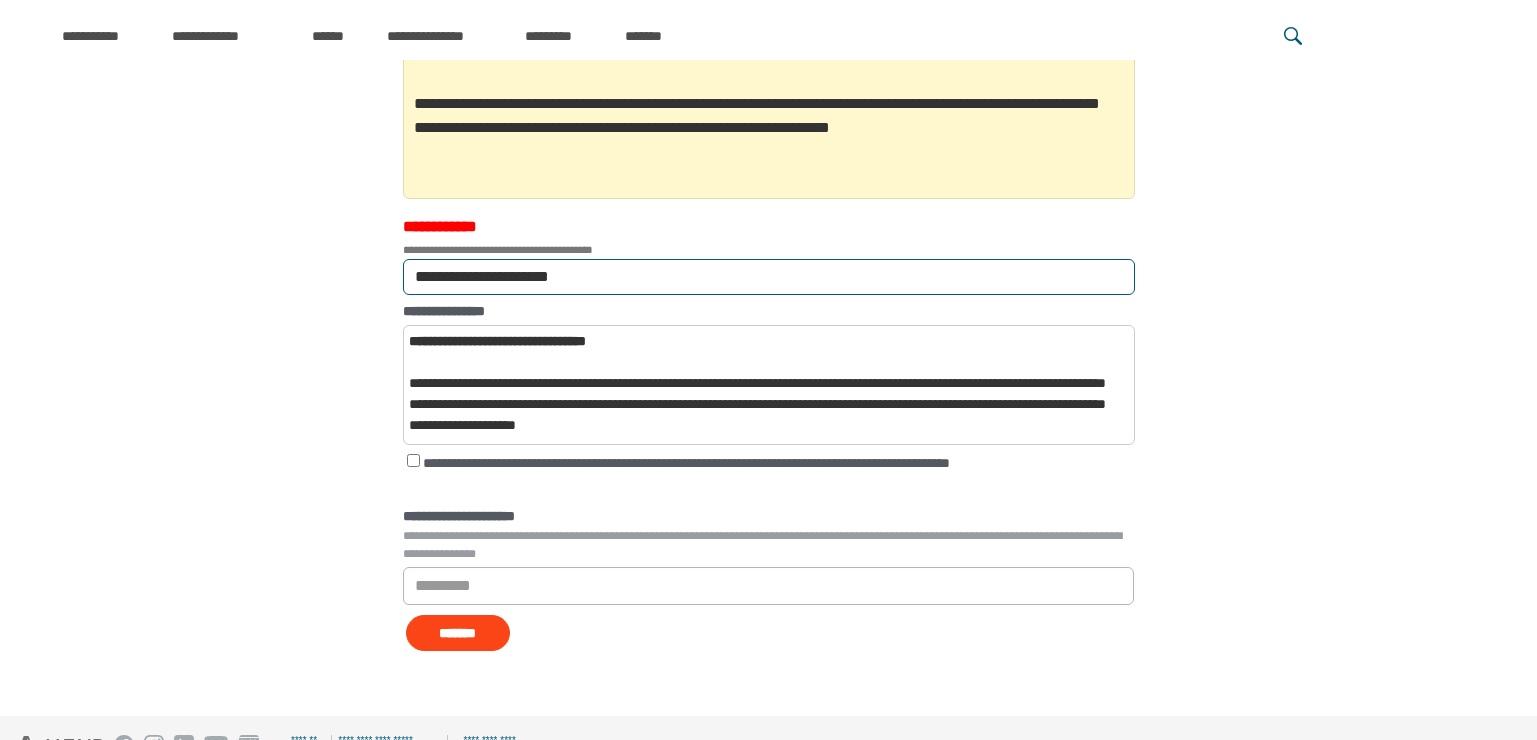 click on "**********" at bounding box center (769, 277) 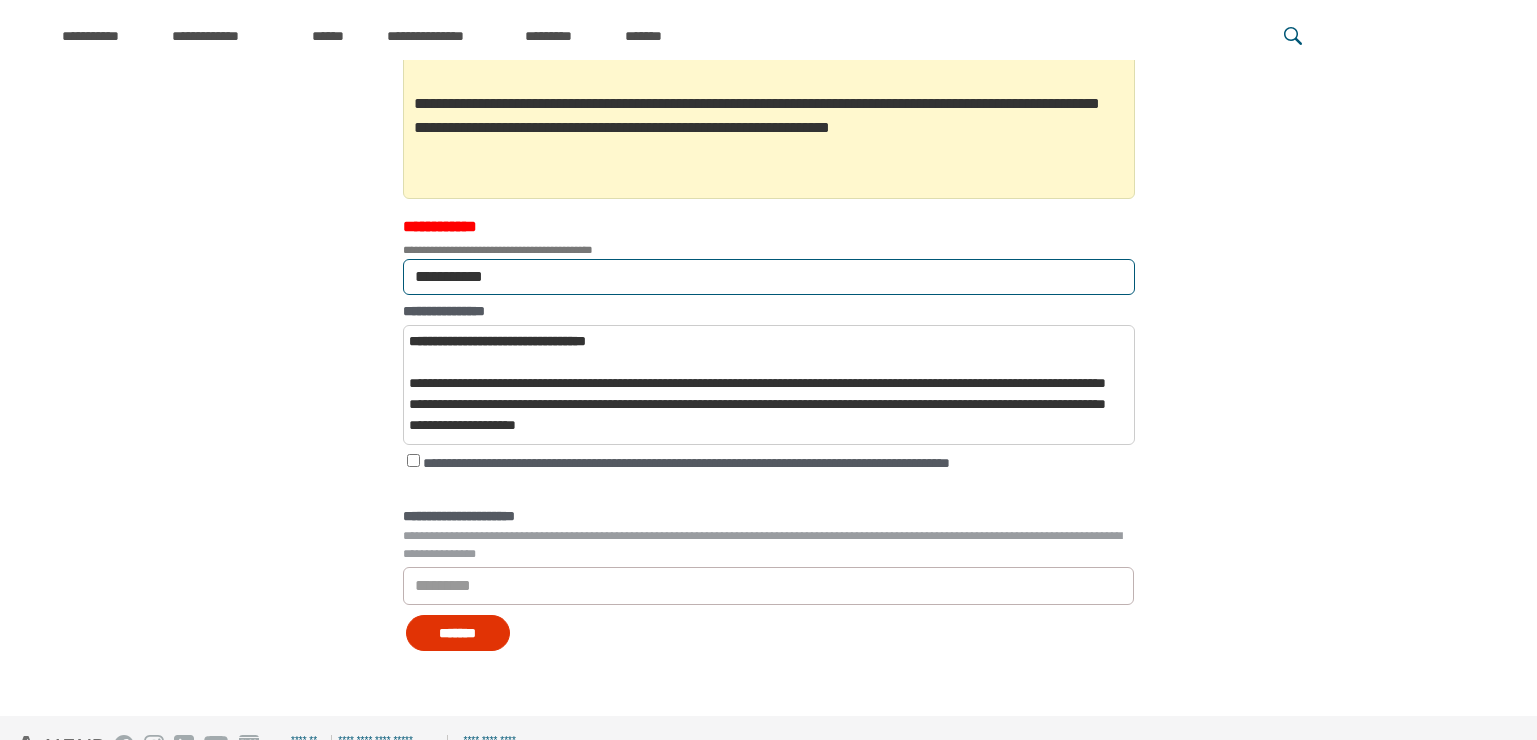 type on "**********" 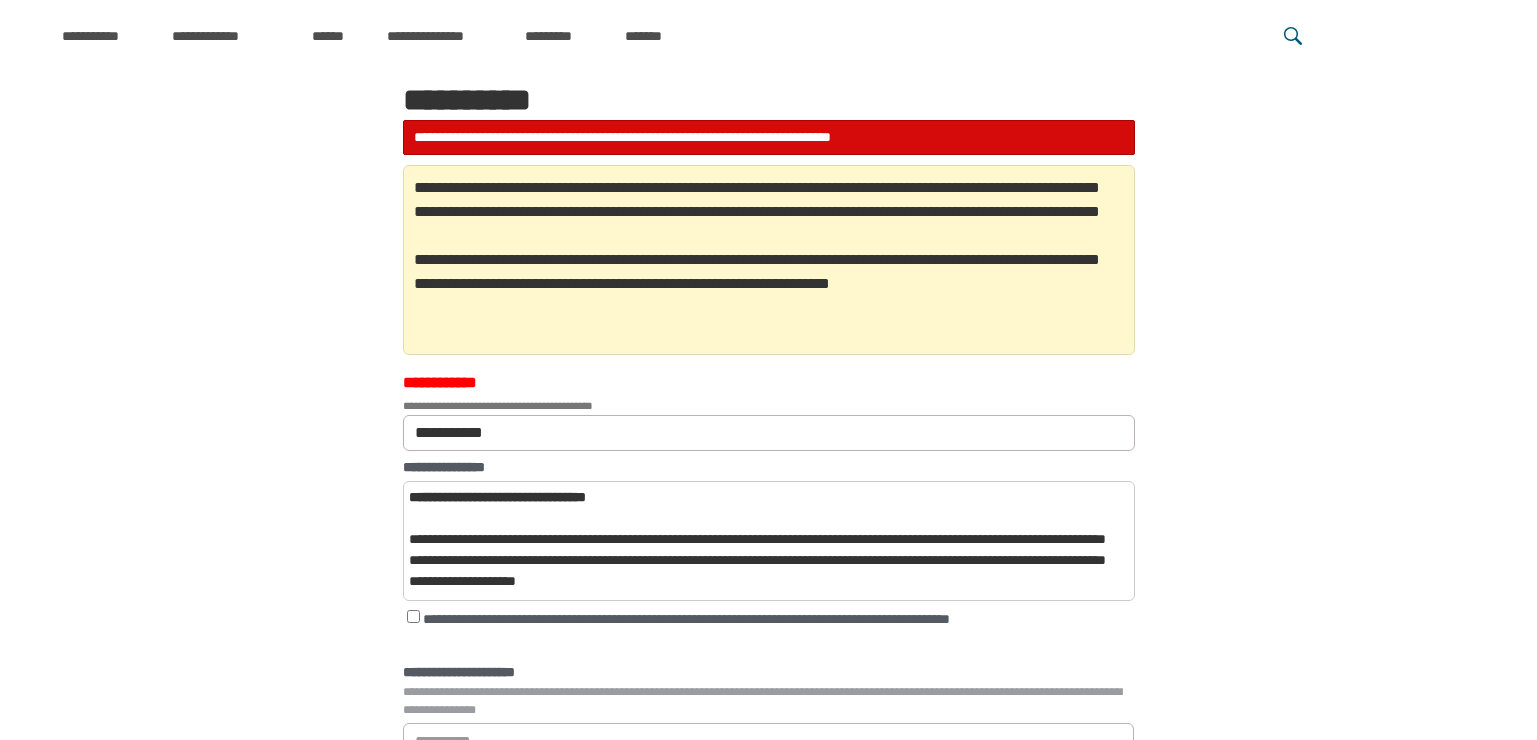 scroll, scrollTop: 240, scrollLeft: 0, axis: vertical 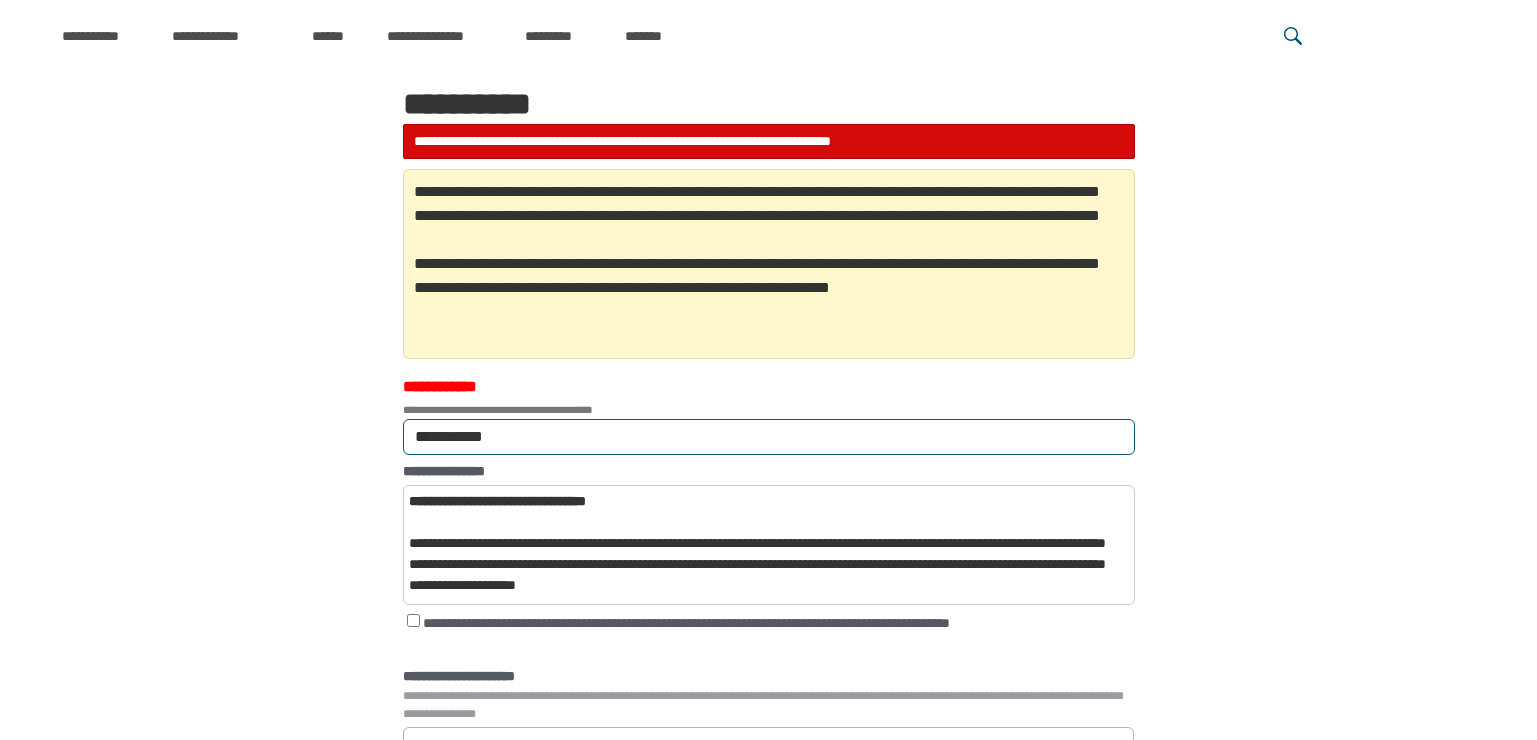 click on "**********" at bounding box center (769, 437) 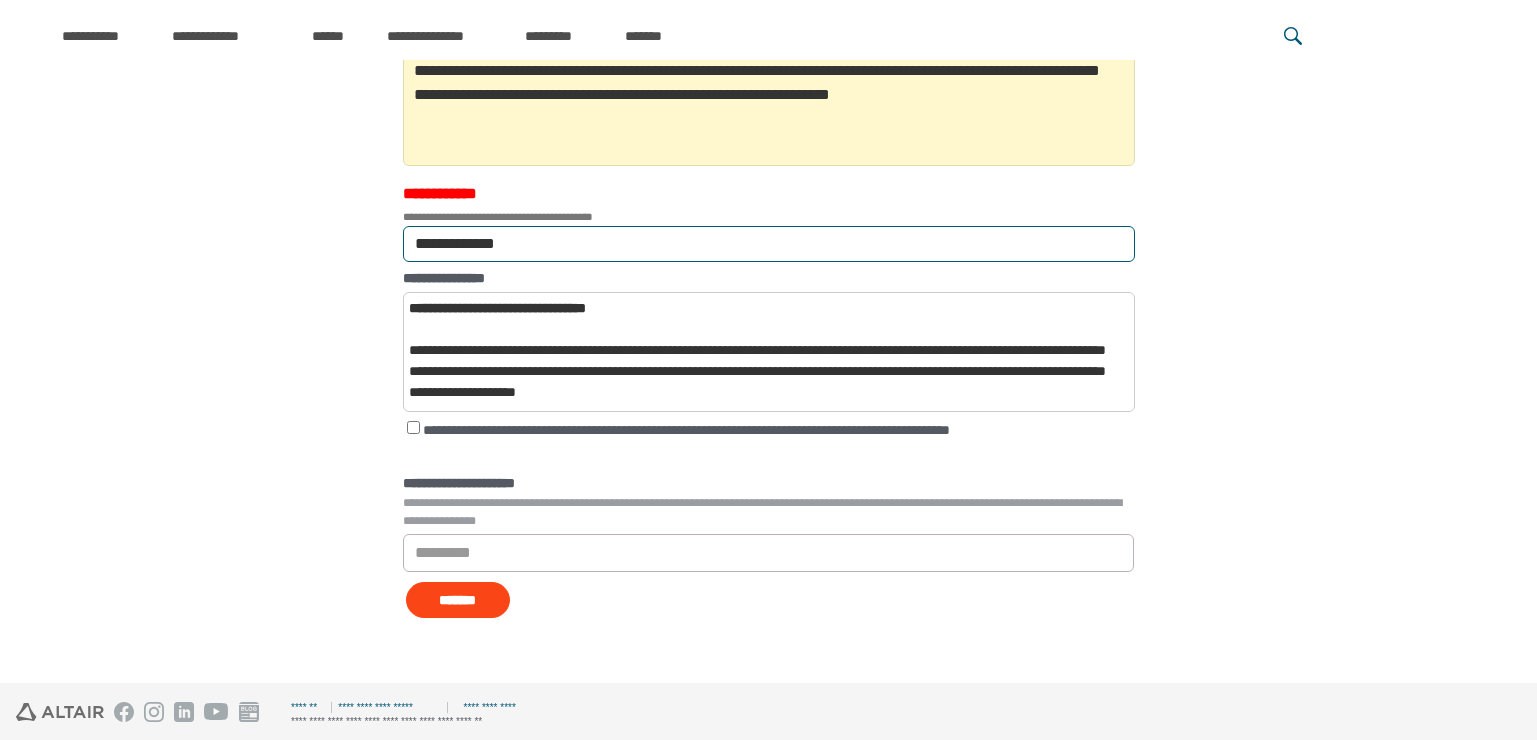 scroll, scrollTop: 440, scrollLeft: 0, axis: vertical 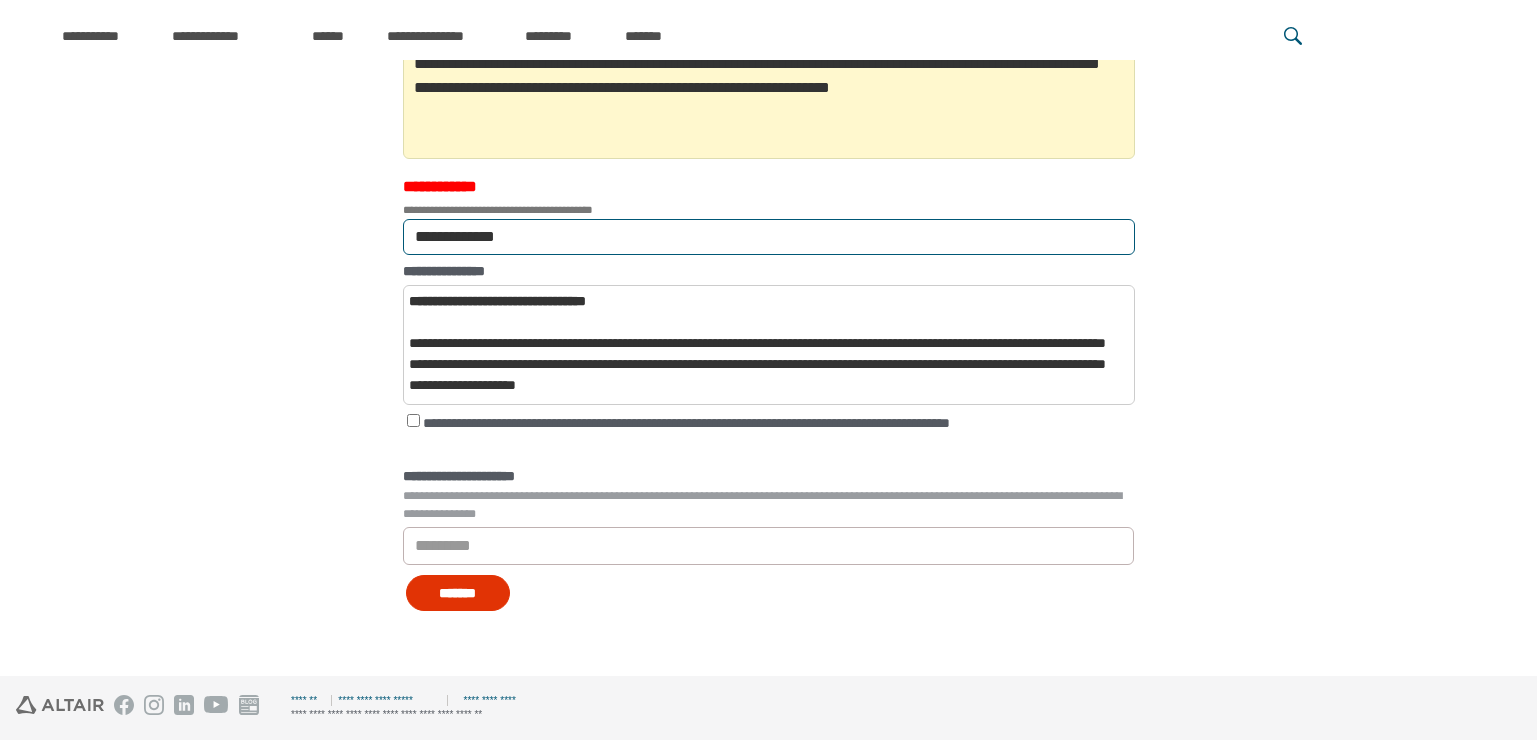 type on "**********" 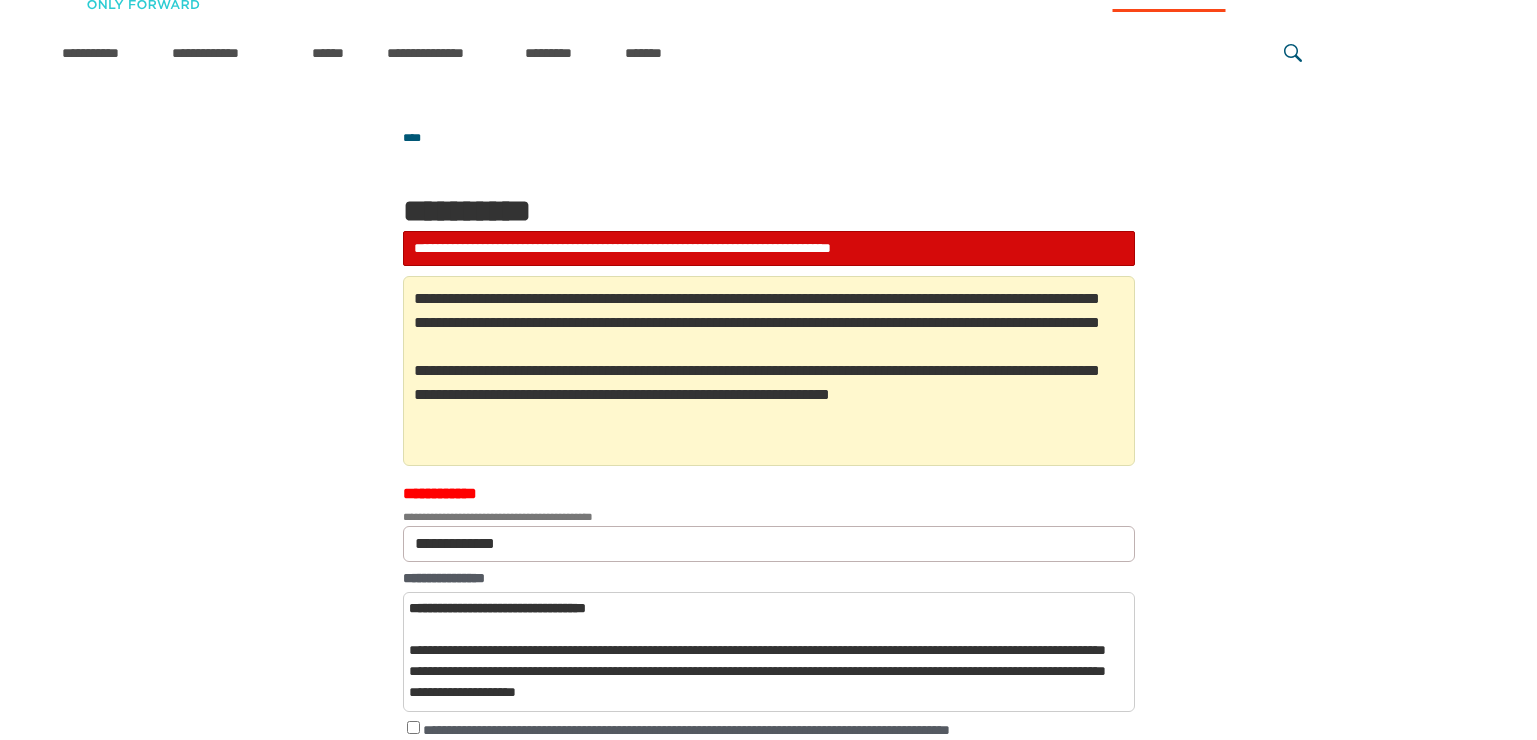 scroll, scrollTop: 40, scrollLeft: 0, axis: vertical 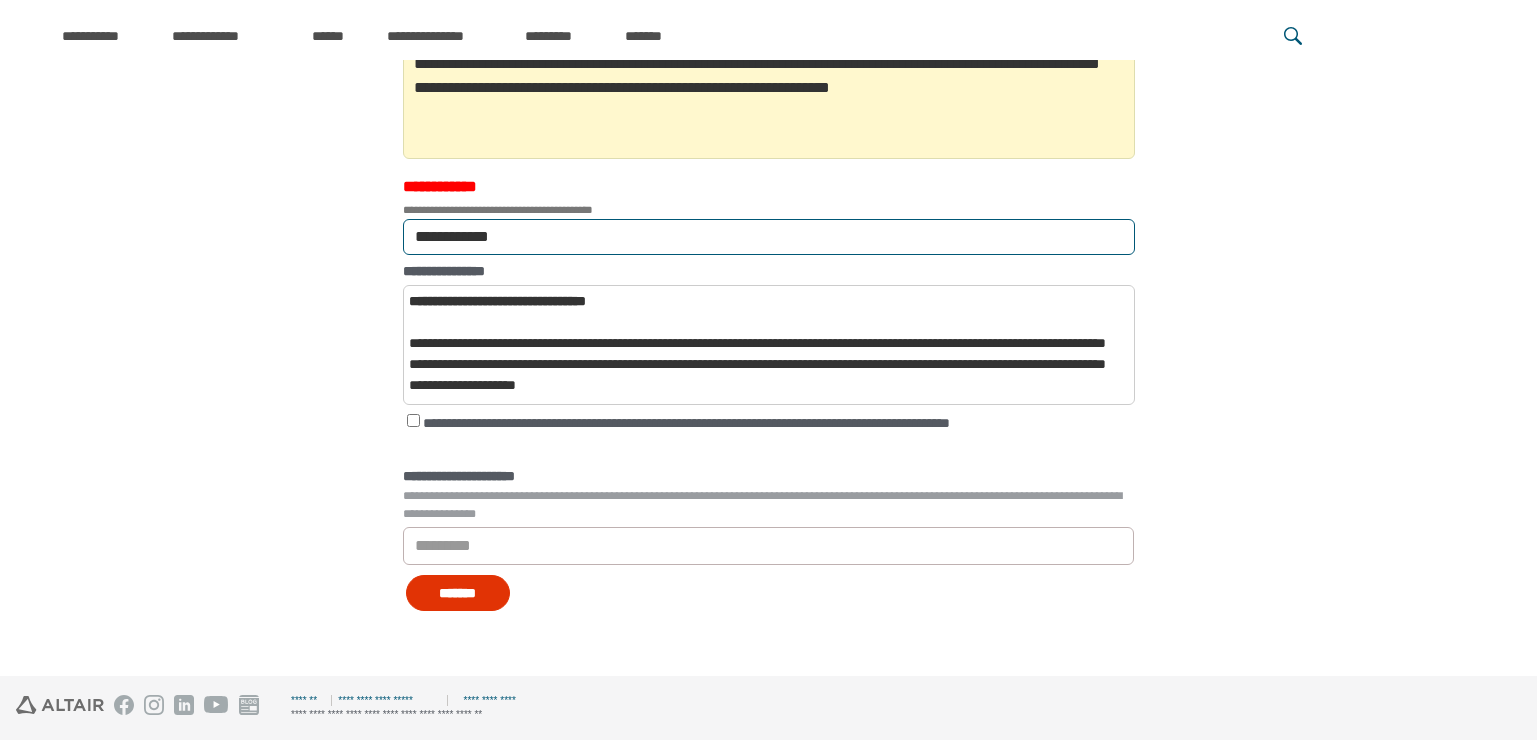 type on "**********" 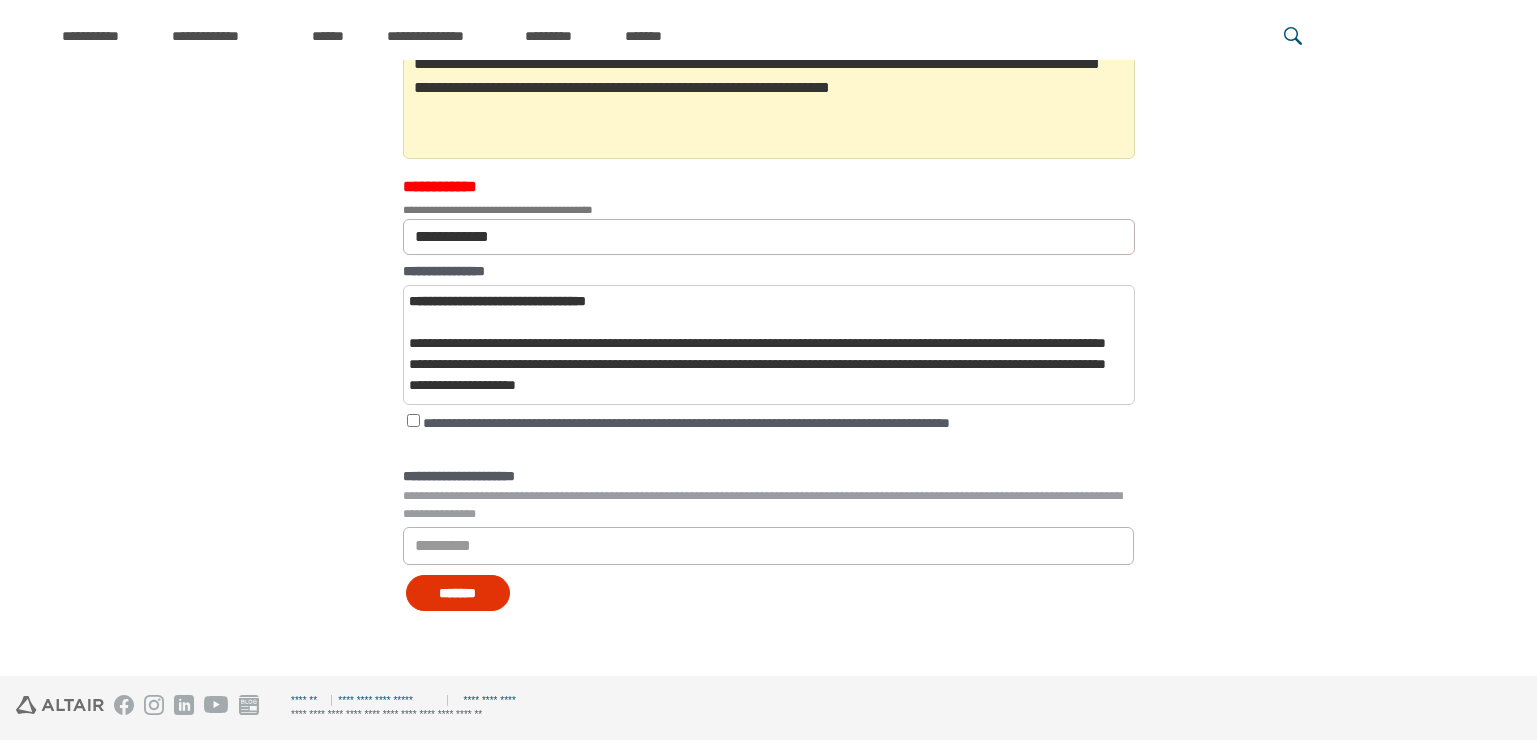 click on "*******" at bounding box center [458, 593] 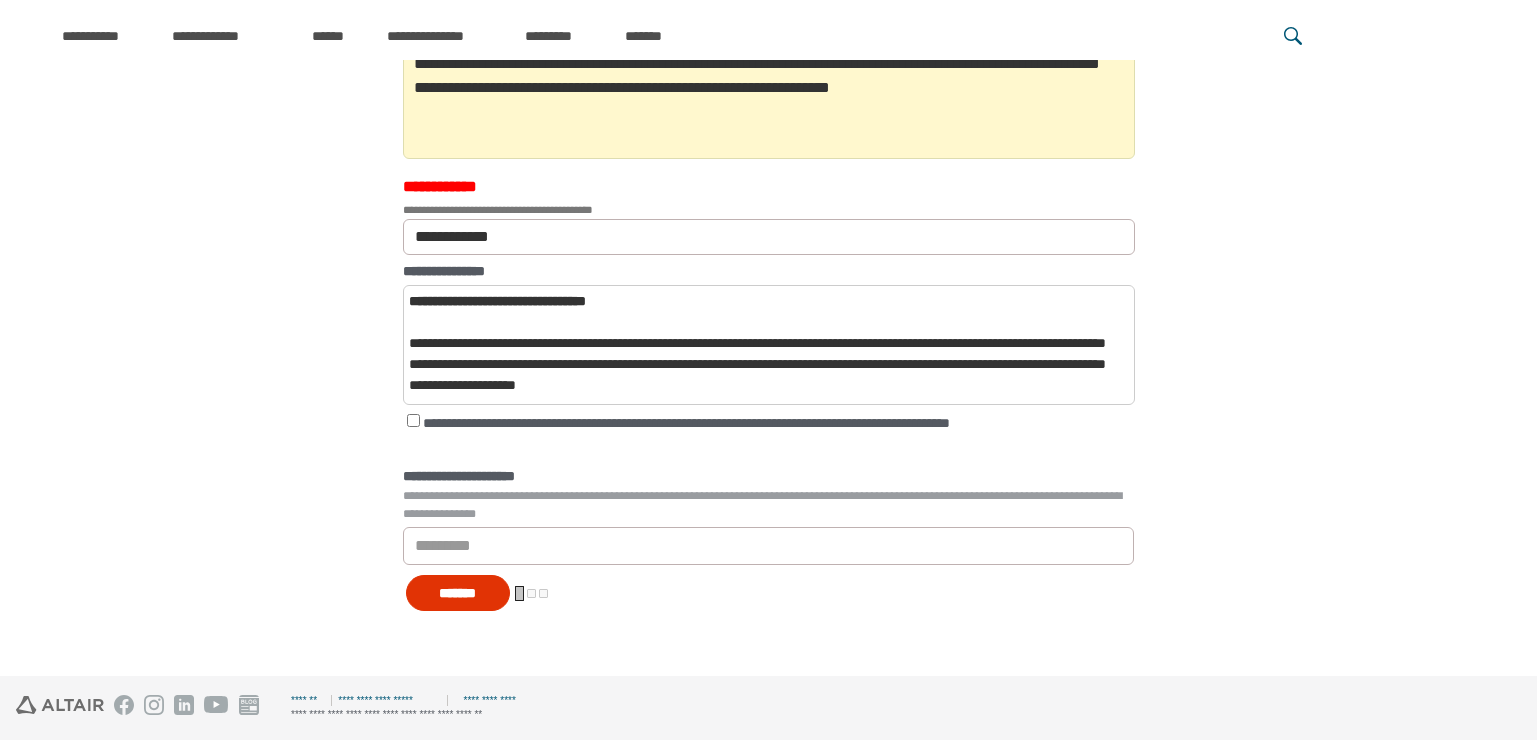 scroll, scrollTop: 154, scrollLeft: 0, axis: vertical 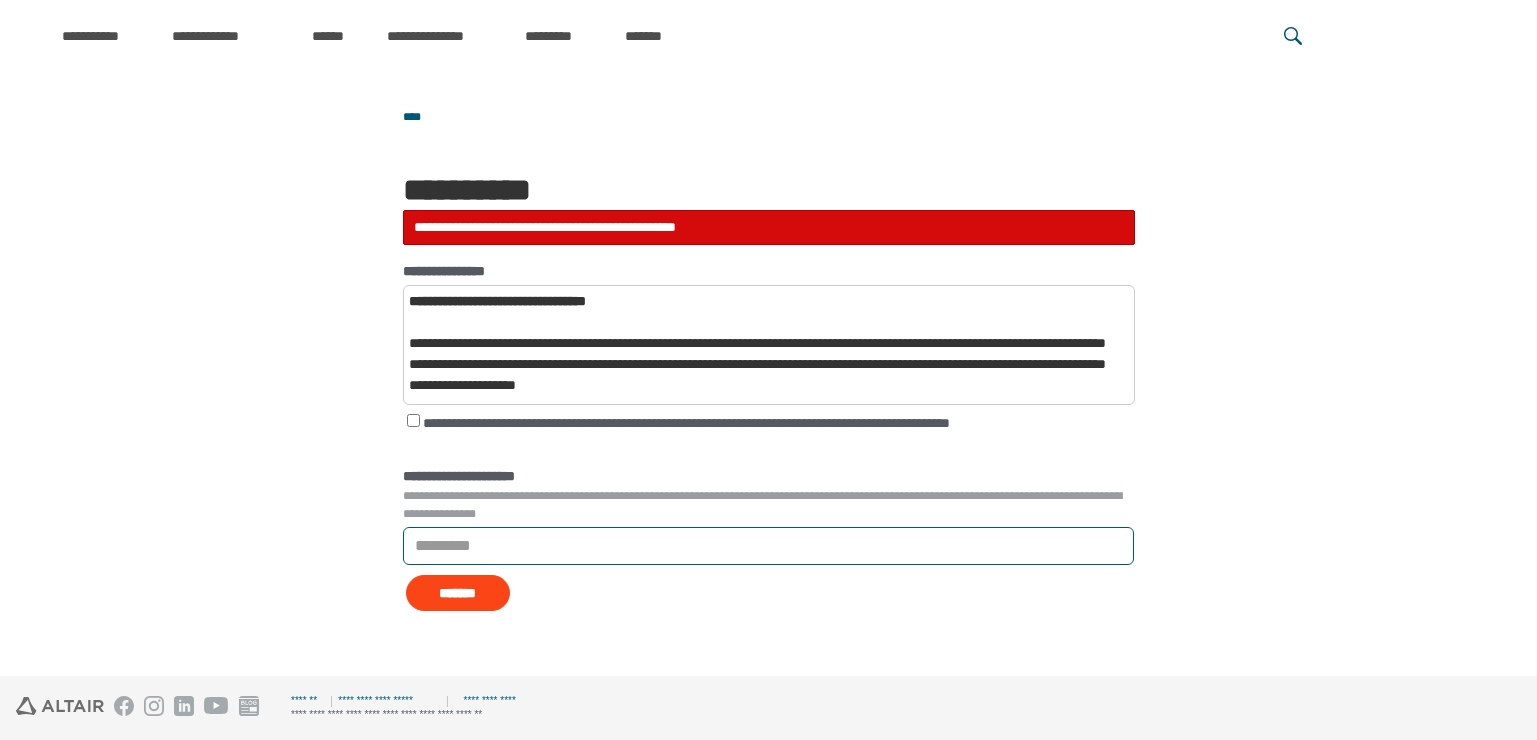 click on "*********" at bounding box center (768, 546) 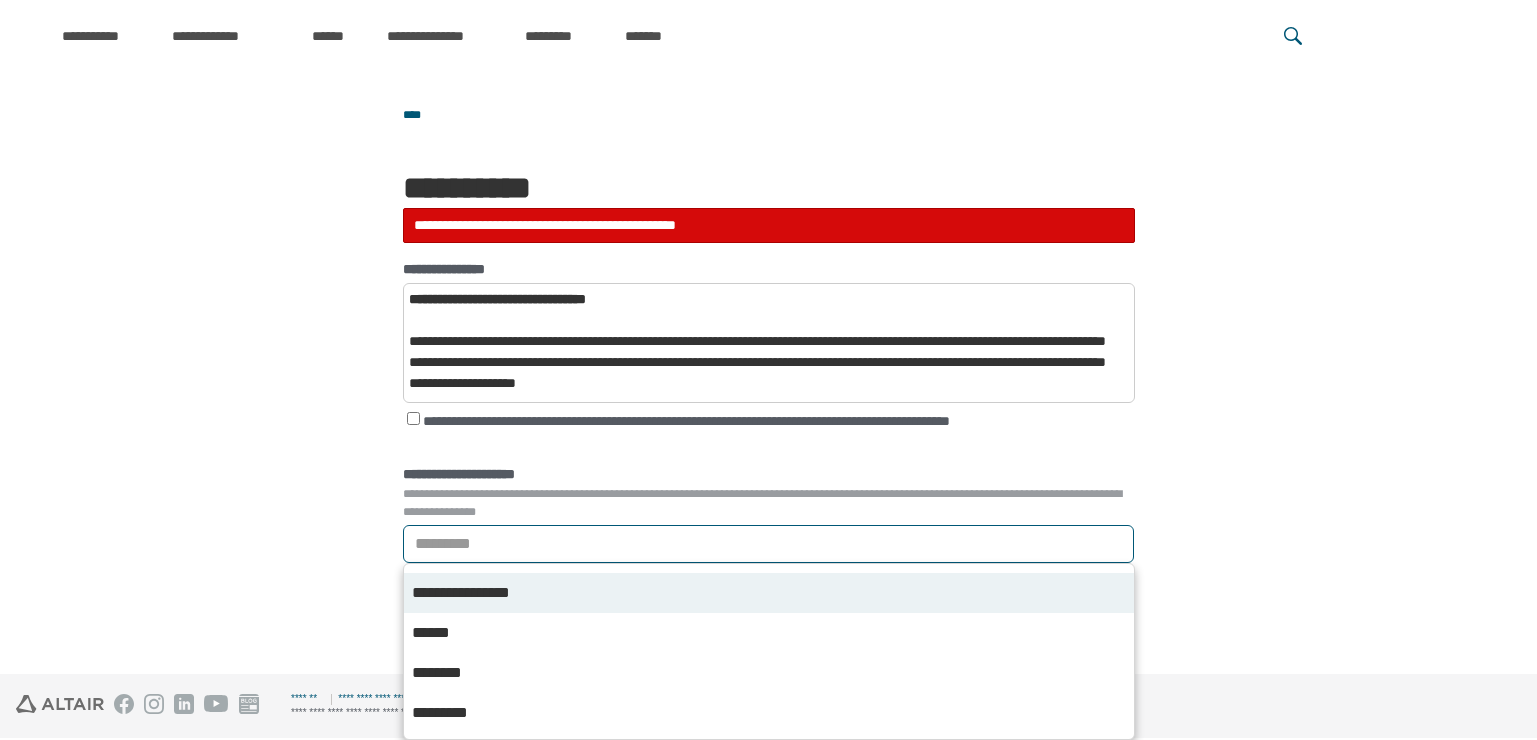 scroll, scrollTop: 0, scrollLeft: 0, axis: both 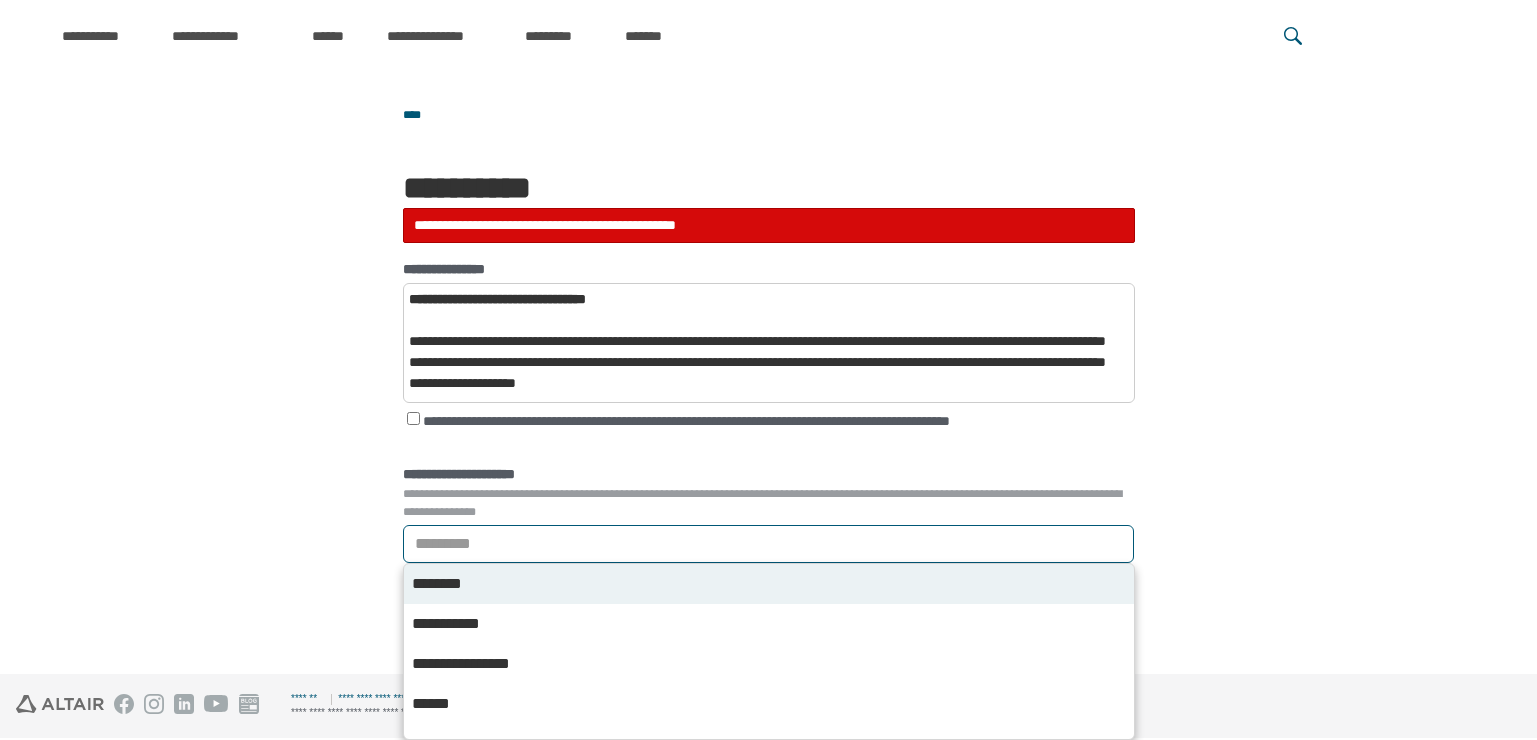 click on "********" at bounding box center [452, 584] 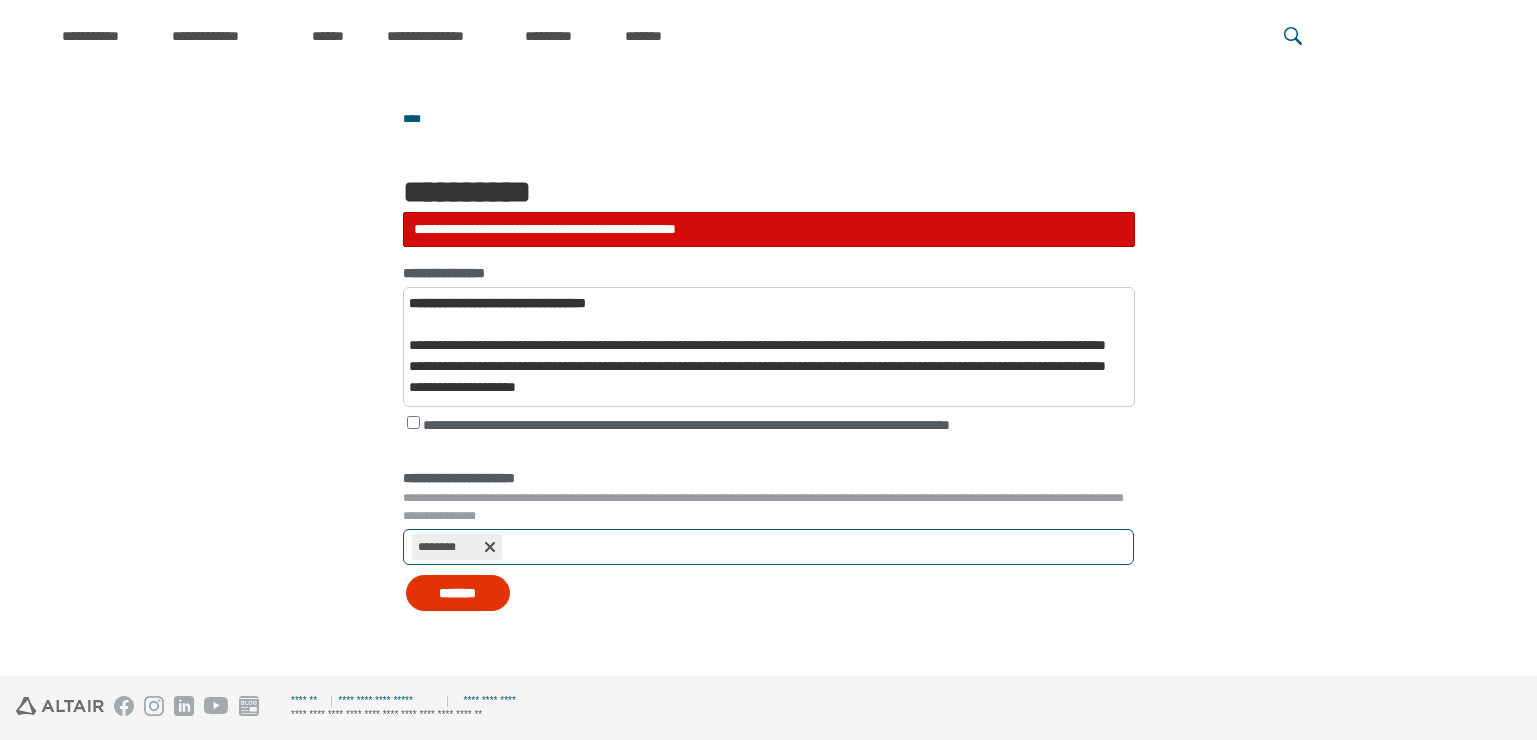click on "*******" at bounding box center (458, 593) 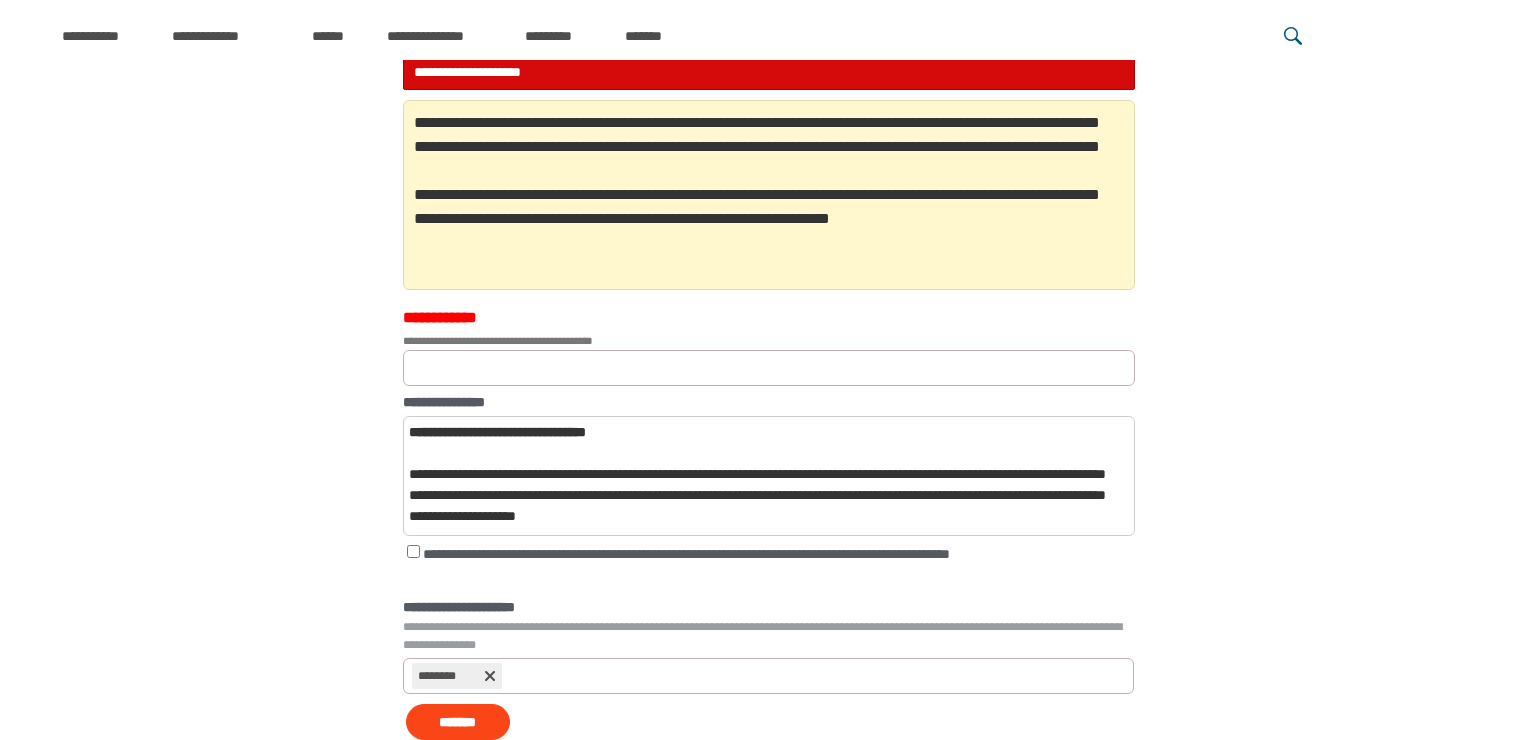 scroll, scrollTop: 400, scrollLeft: 0, axis: vertical 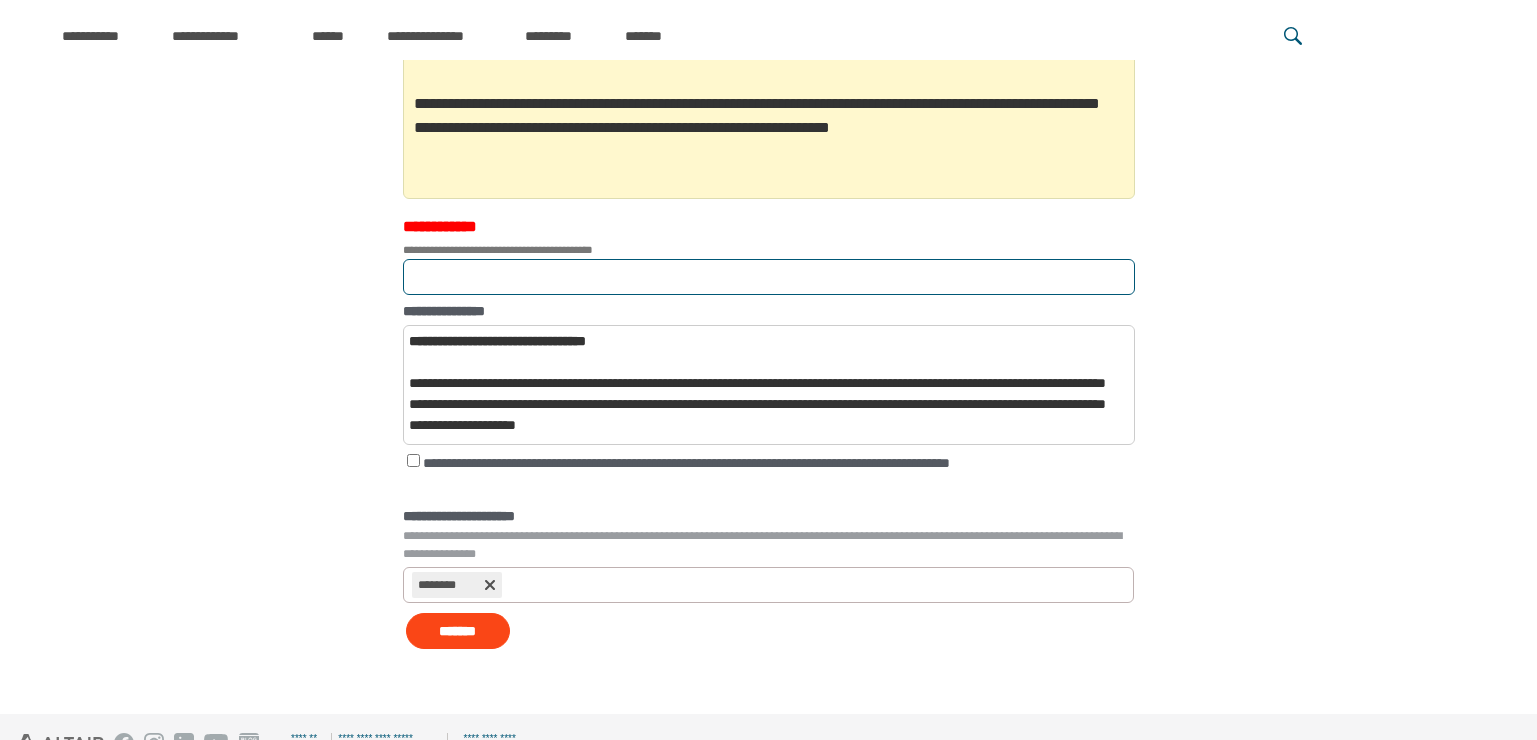 click on "**********" at bounding box center [769, 277] 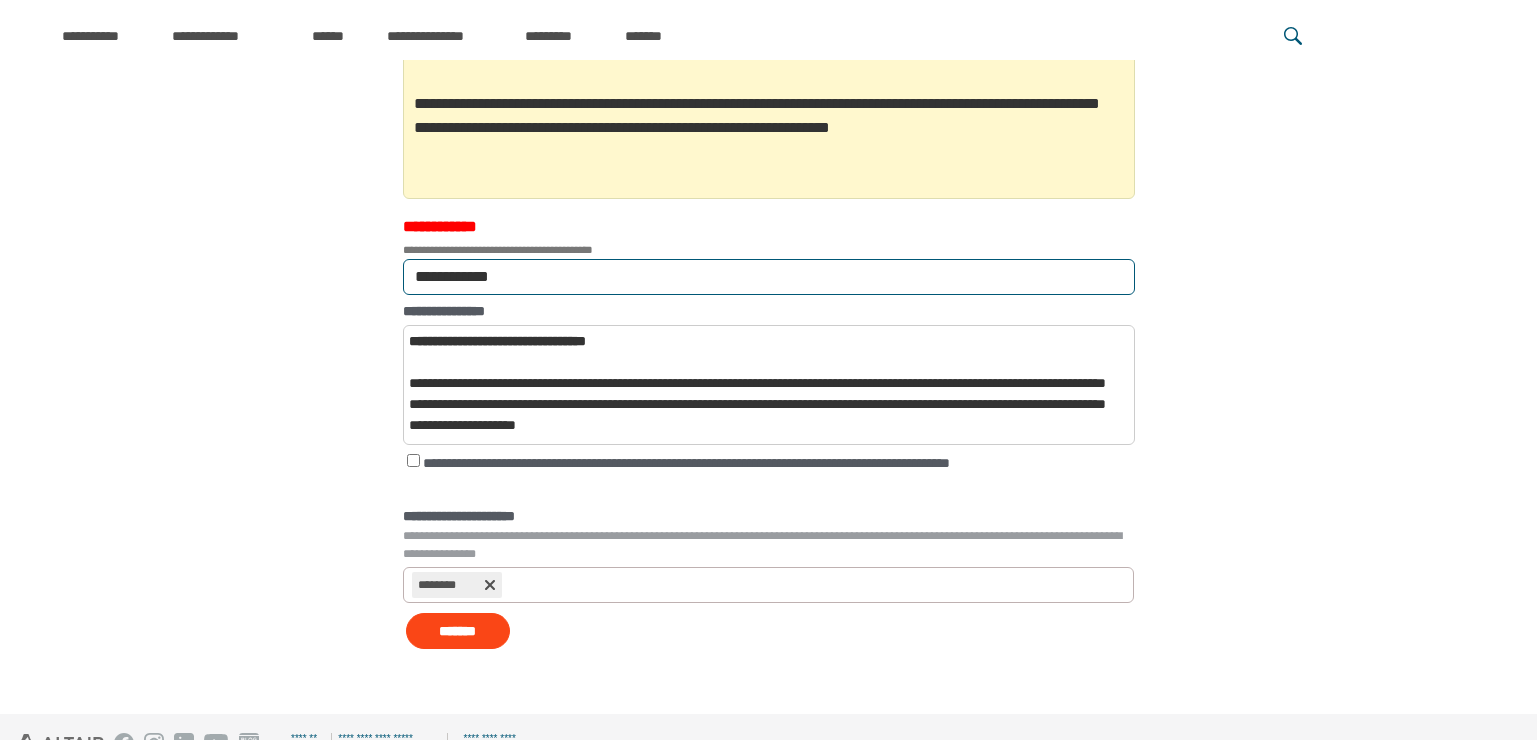 type on "**********" 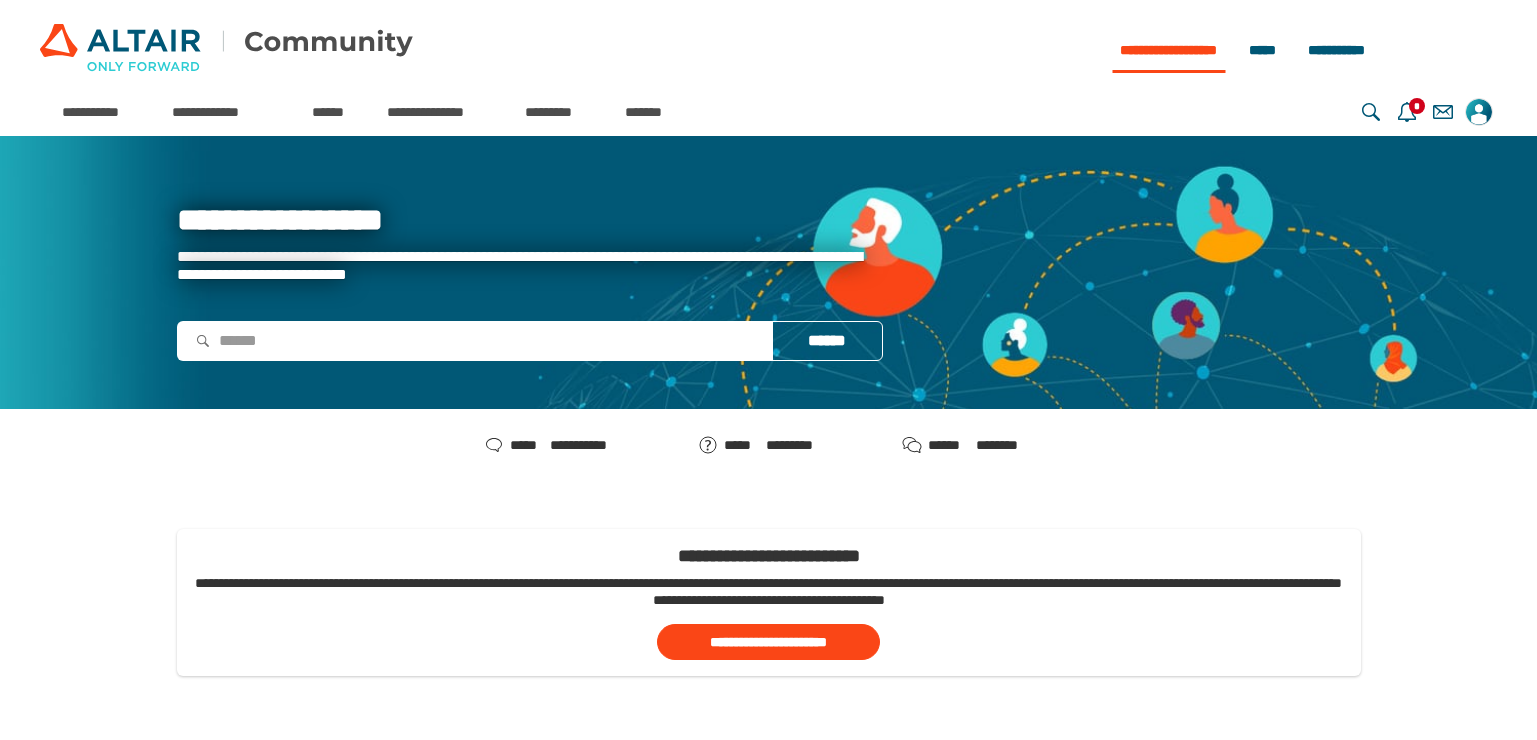 scroll, scrollTop: 0, scrollLeft: 0, axis: both 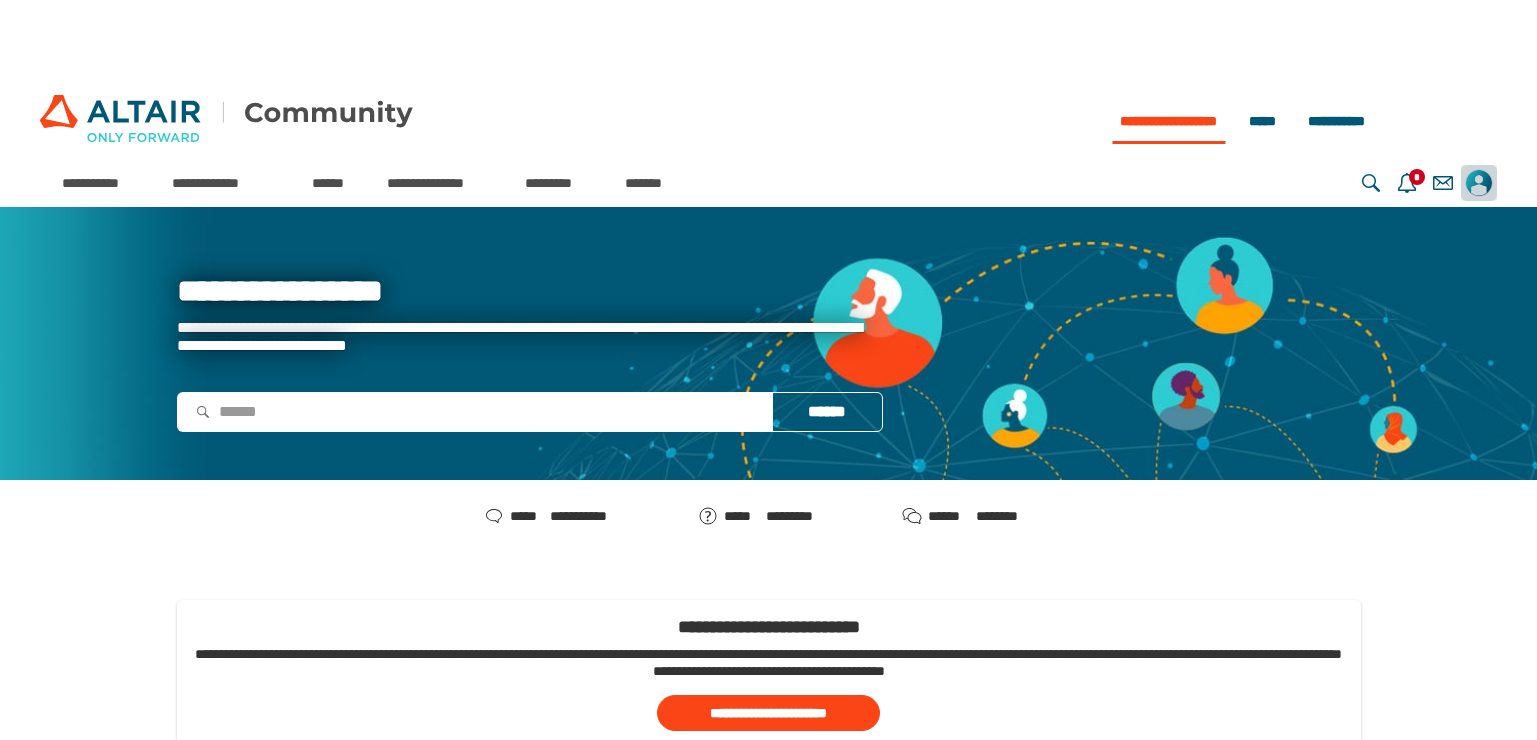 click at bounding box center (1479, 183) 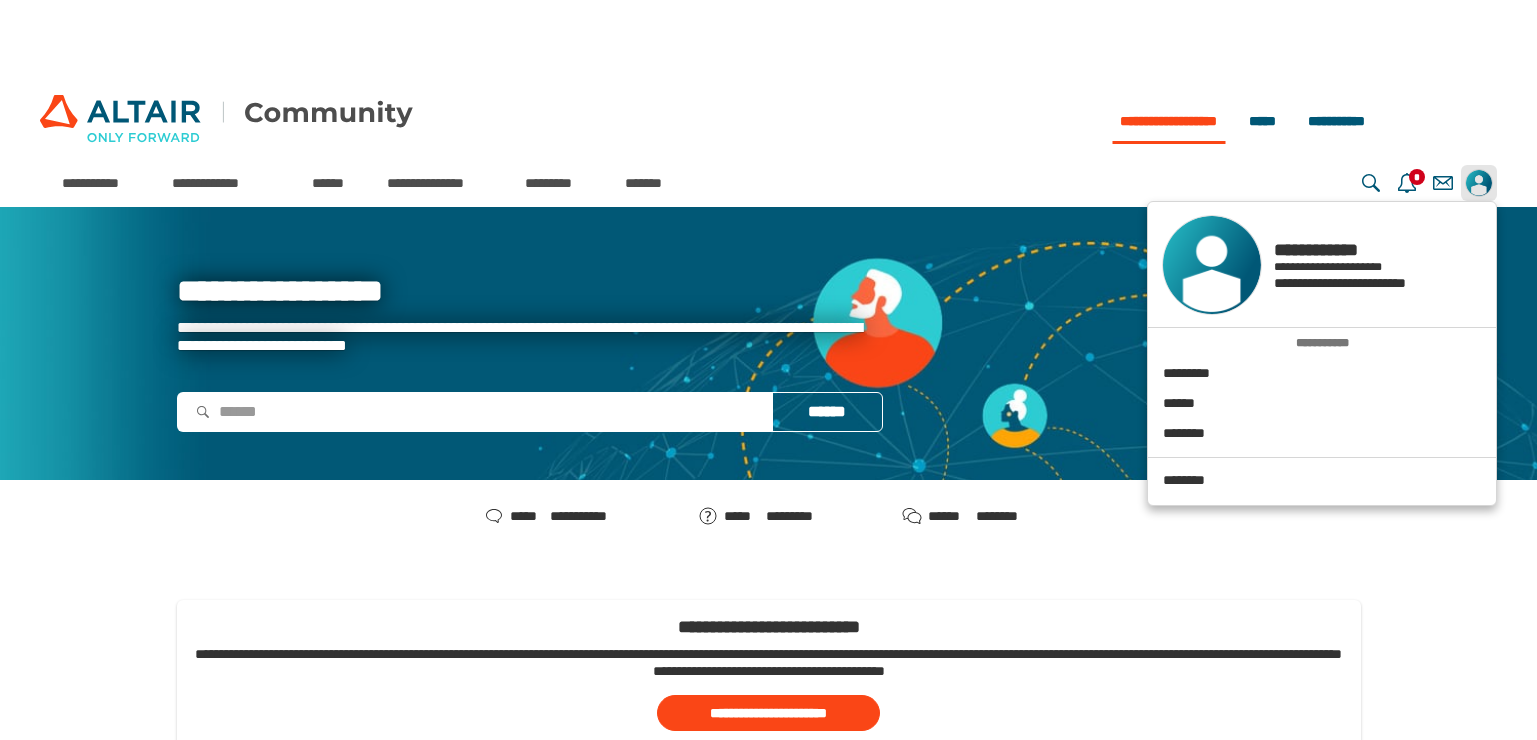 click on "**********" at bounding box center (1367, 283) 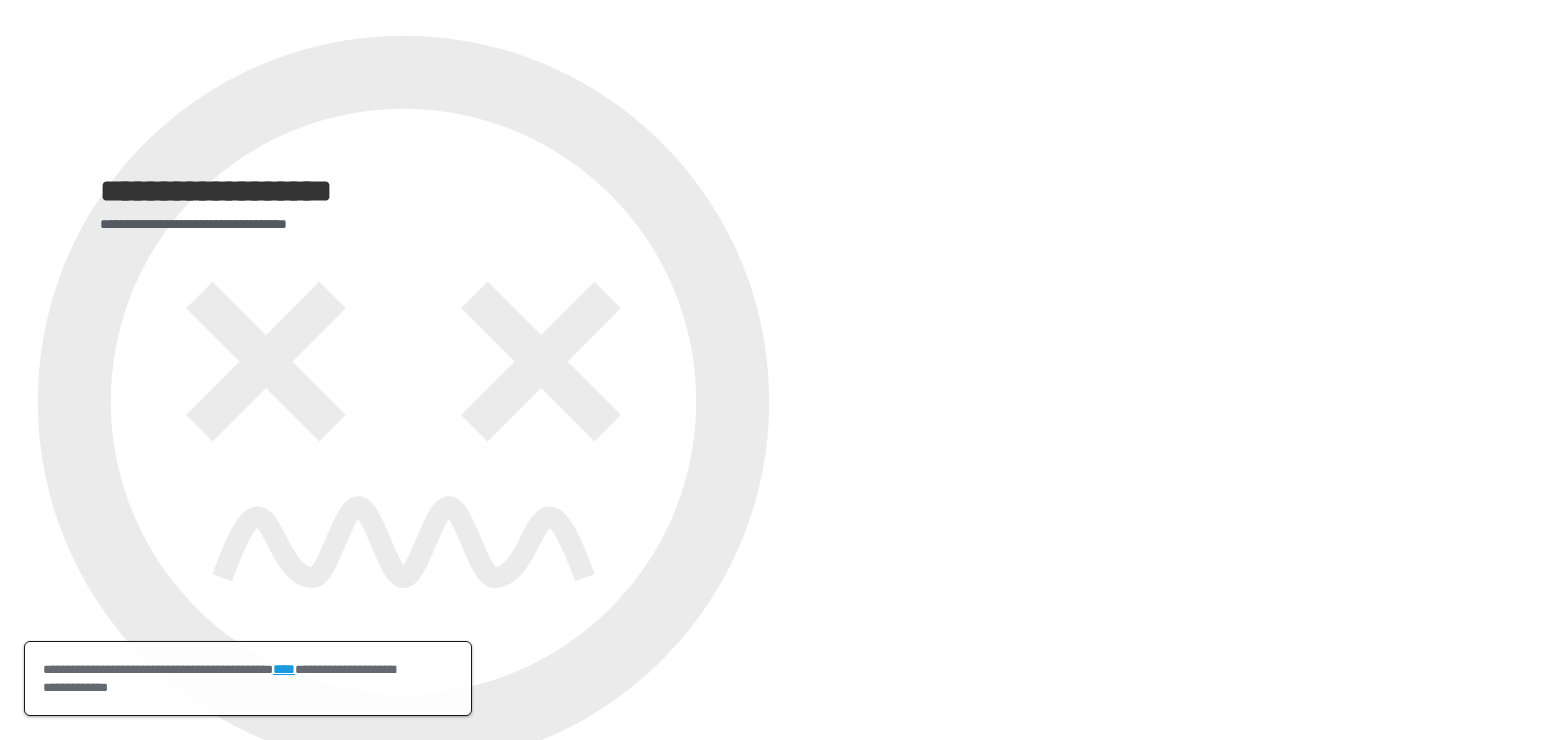 scroll, scrollTop: 0, scrollLeft: 0, axis: both 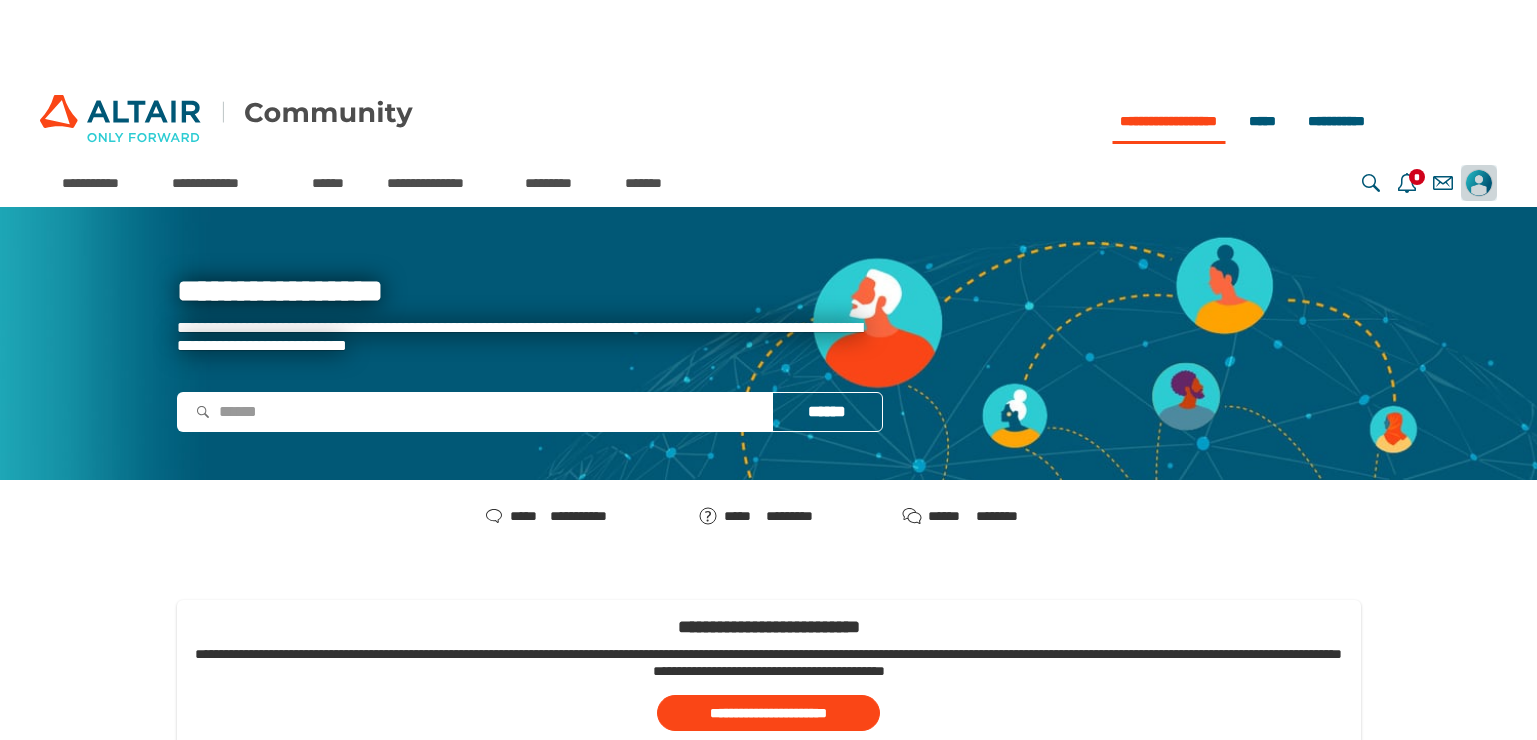 click at bounding box center [1479, 183] 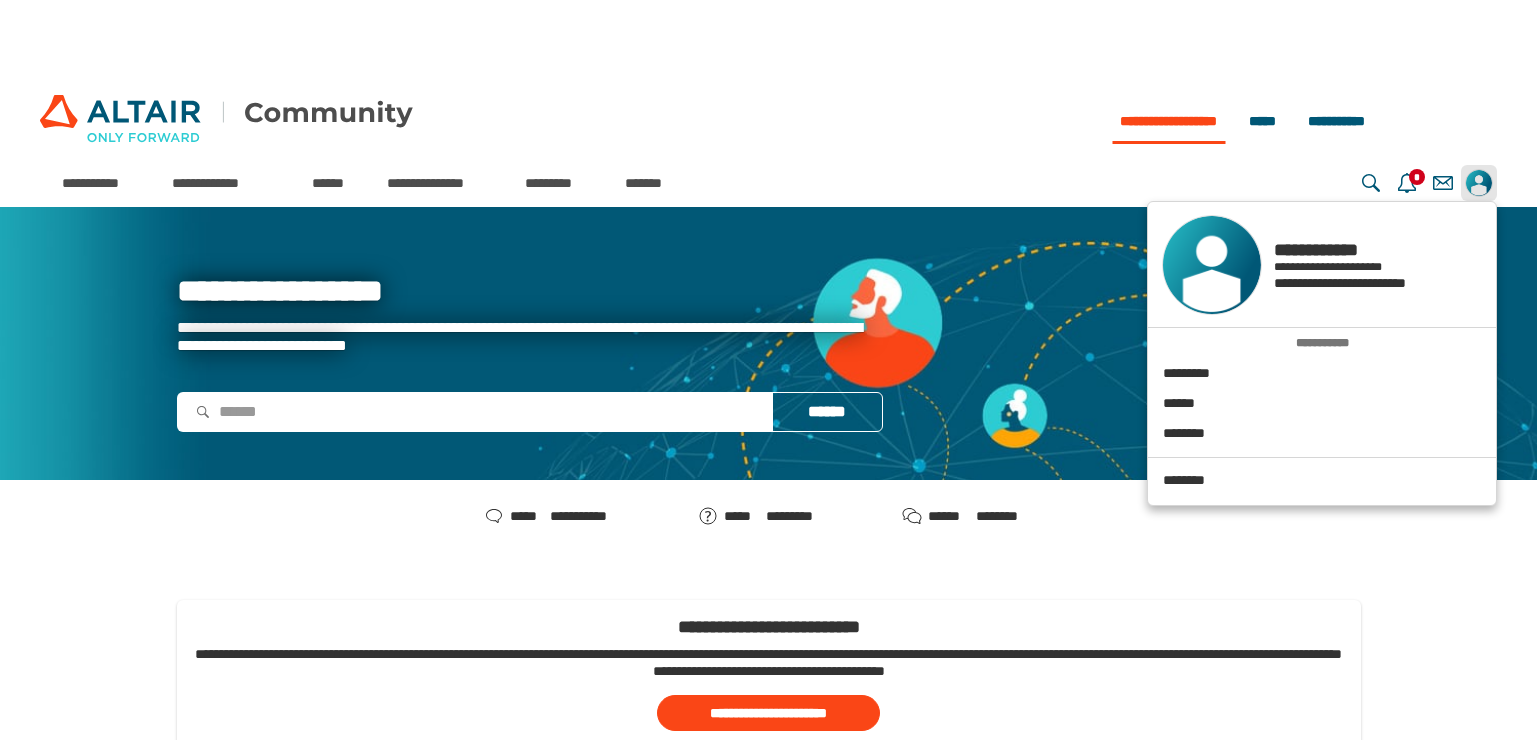click on "**********" at bounding box center (1367, 283) 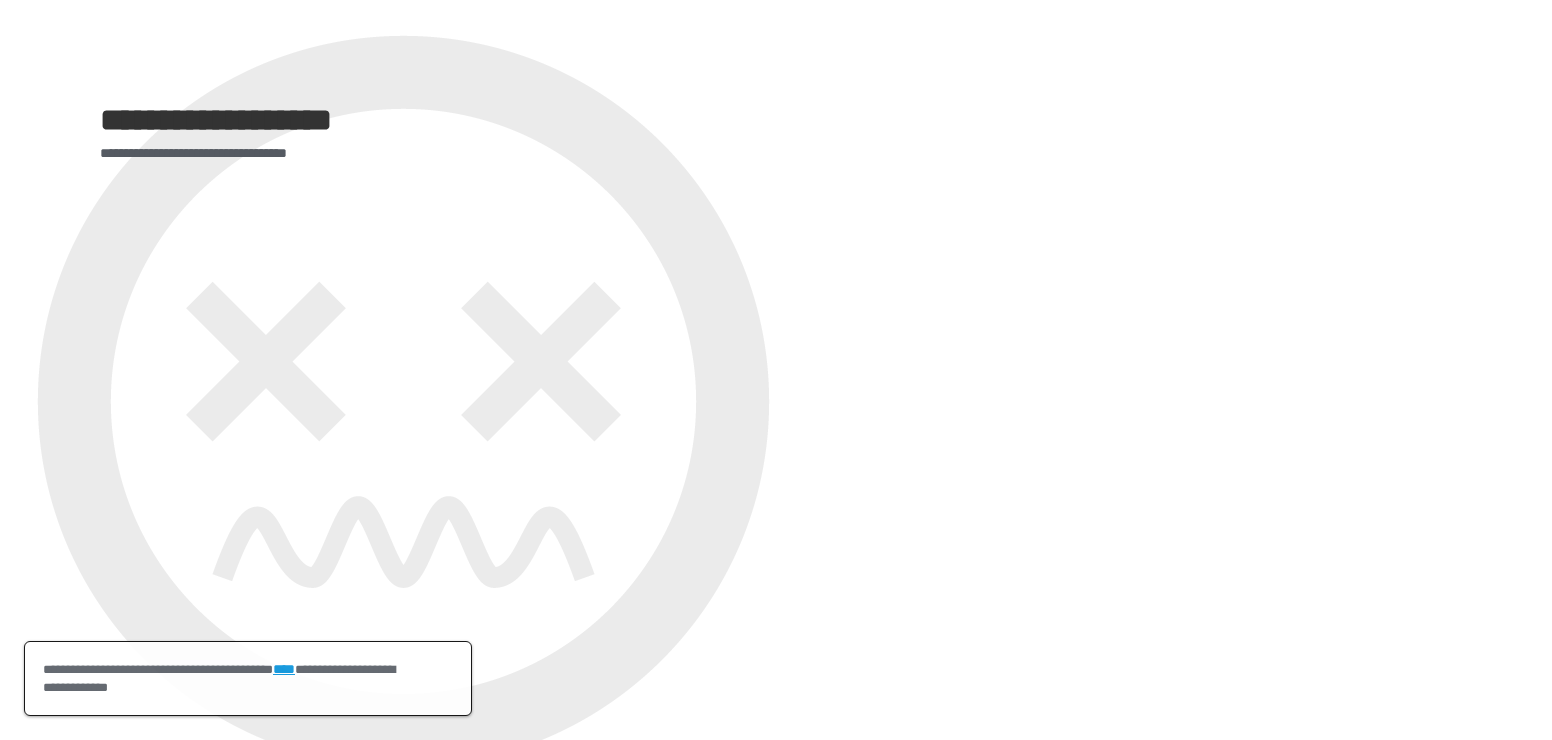 scroll, scrollTop: 0, scrollLeft: 0, axis: both 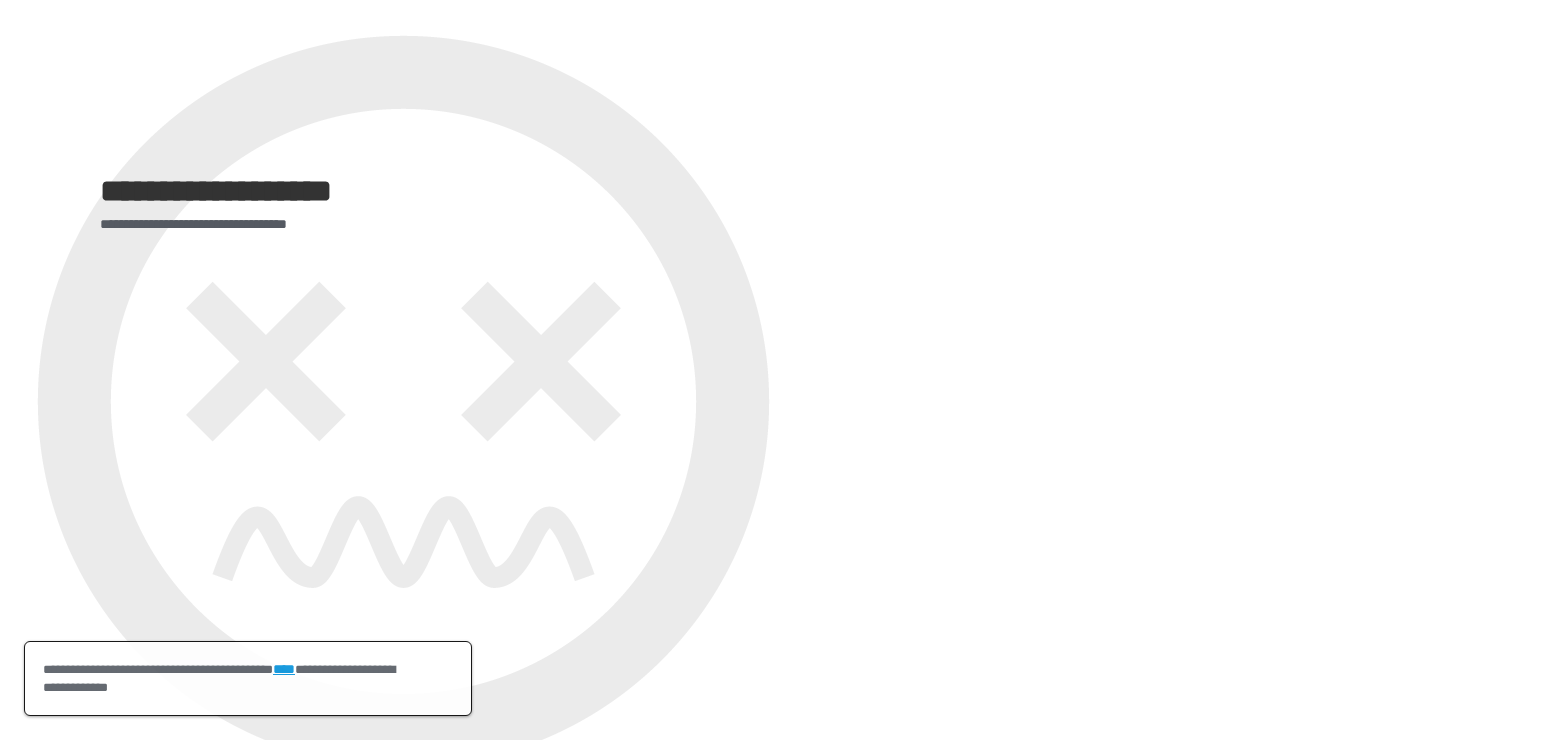 click on "****" at bounding box center [284, 669] 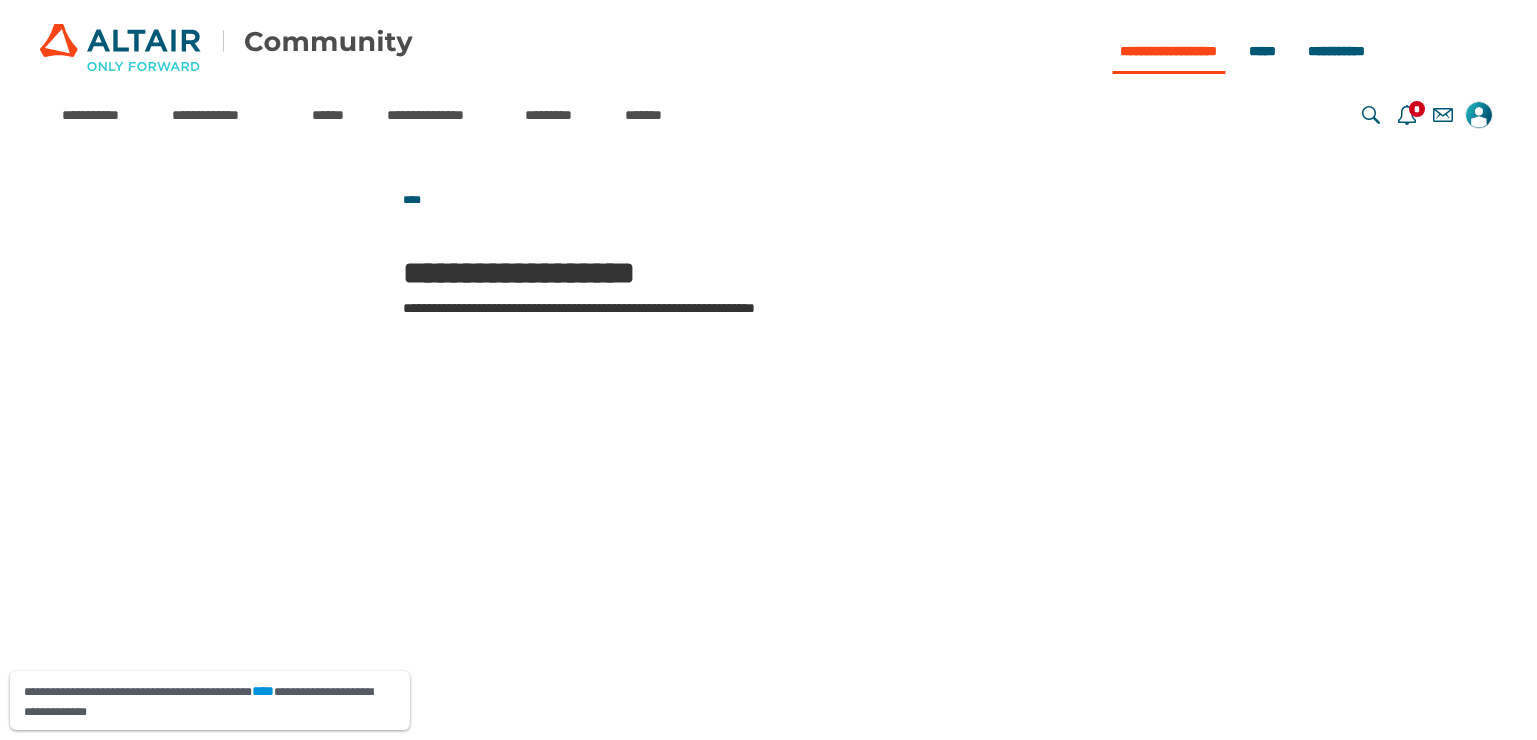 scroll, scrollTop: 0, scrollLeft: 0, axis: both 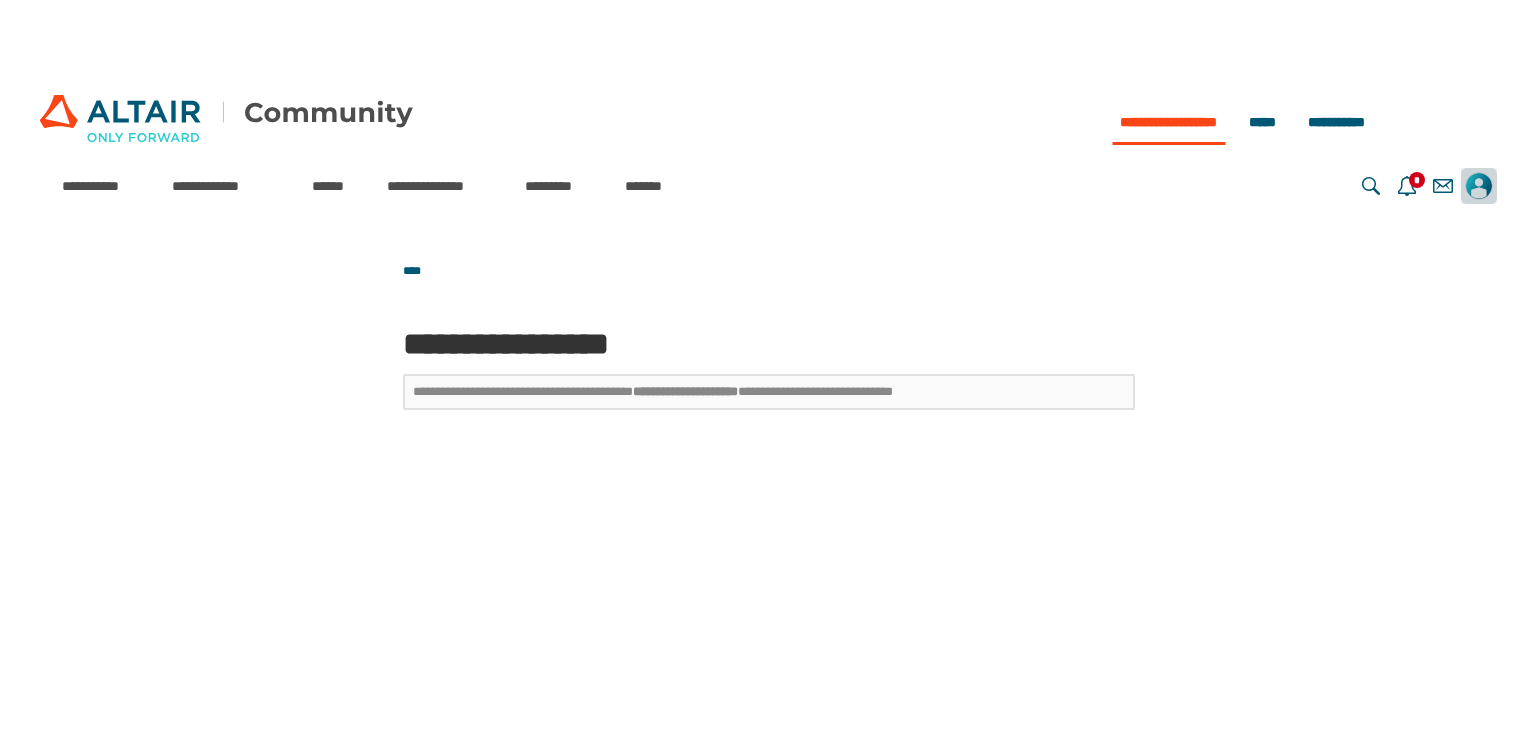 click at bounding box center [1479, 186] 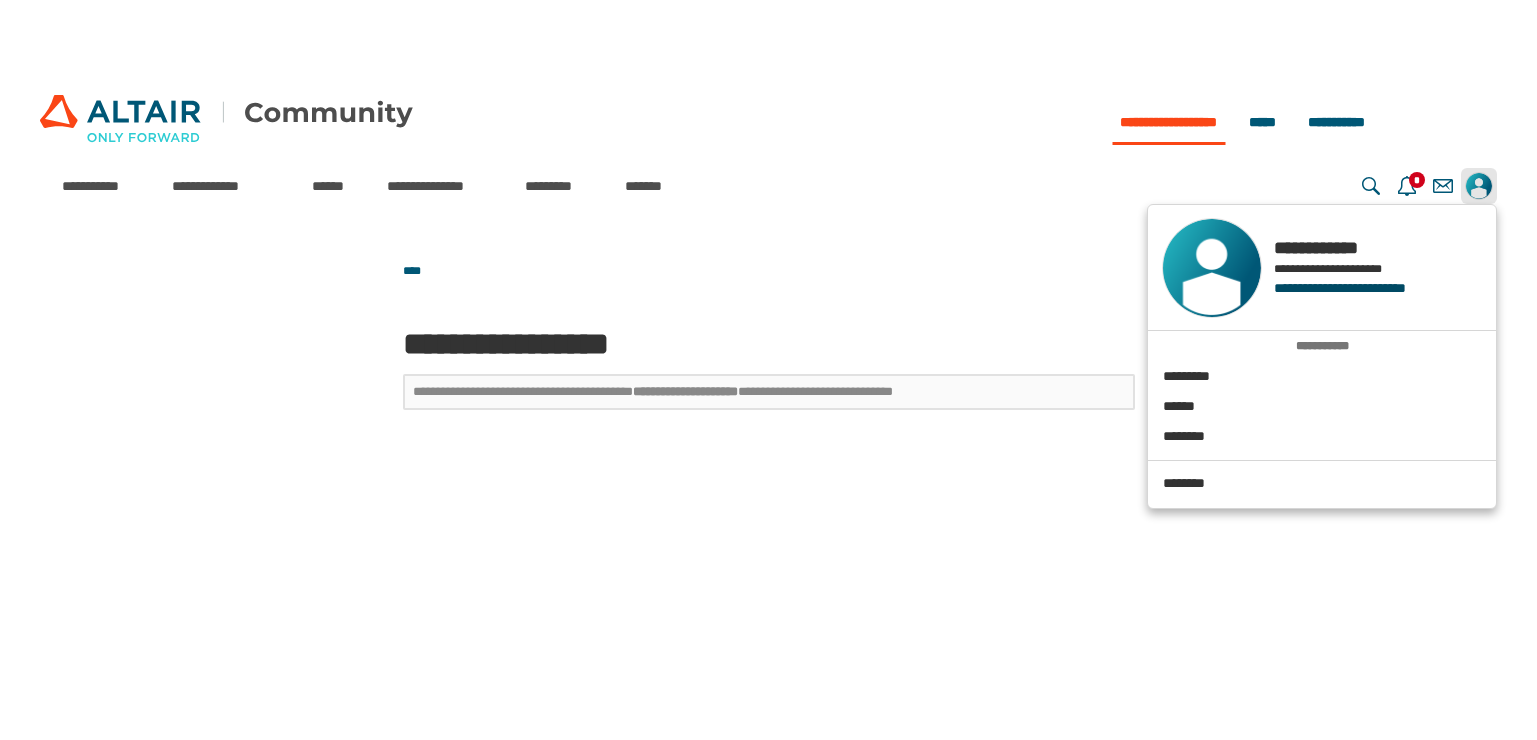 click on "**********" at bounding box center (1367, 288) 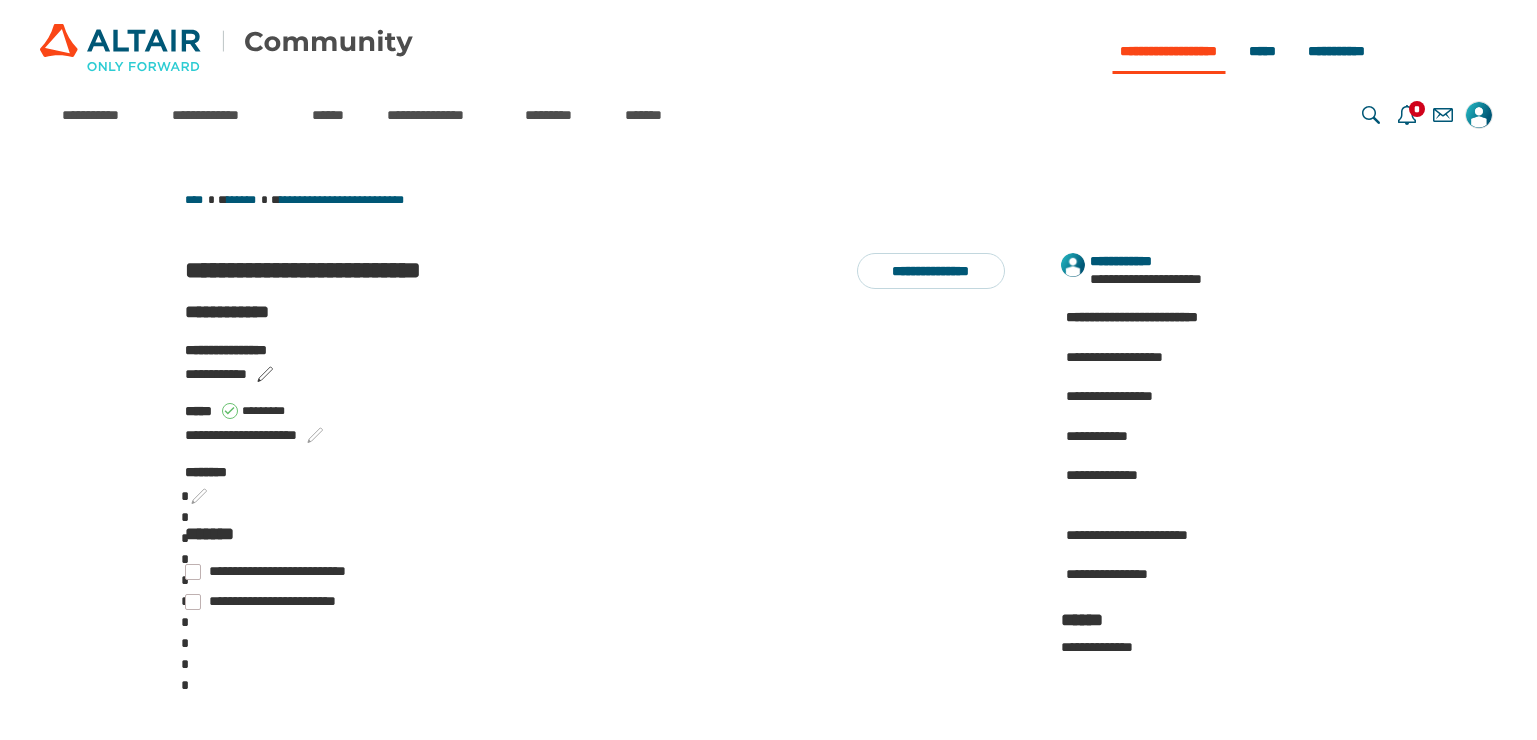 scroll, scrollTop: 0, scrollLeft: 0, axis: both 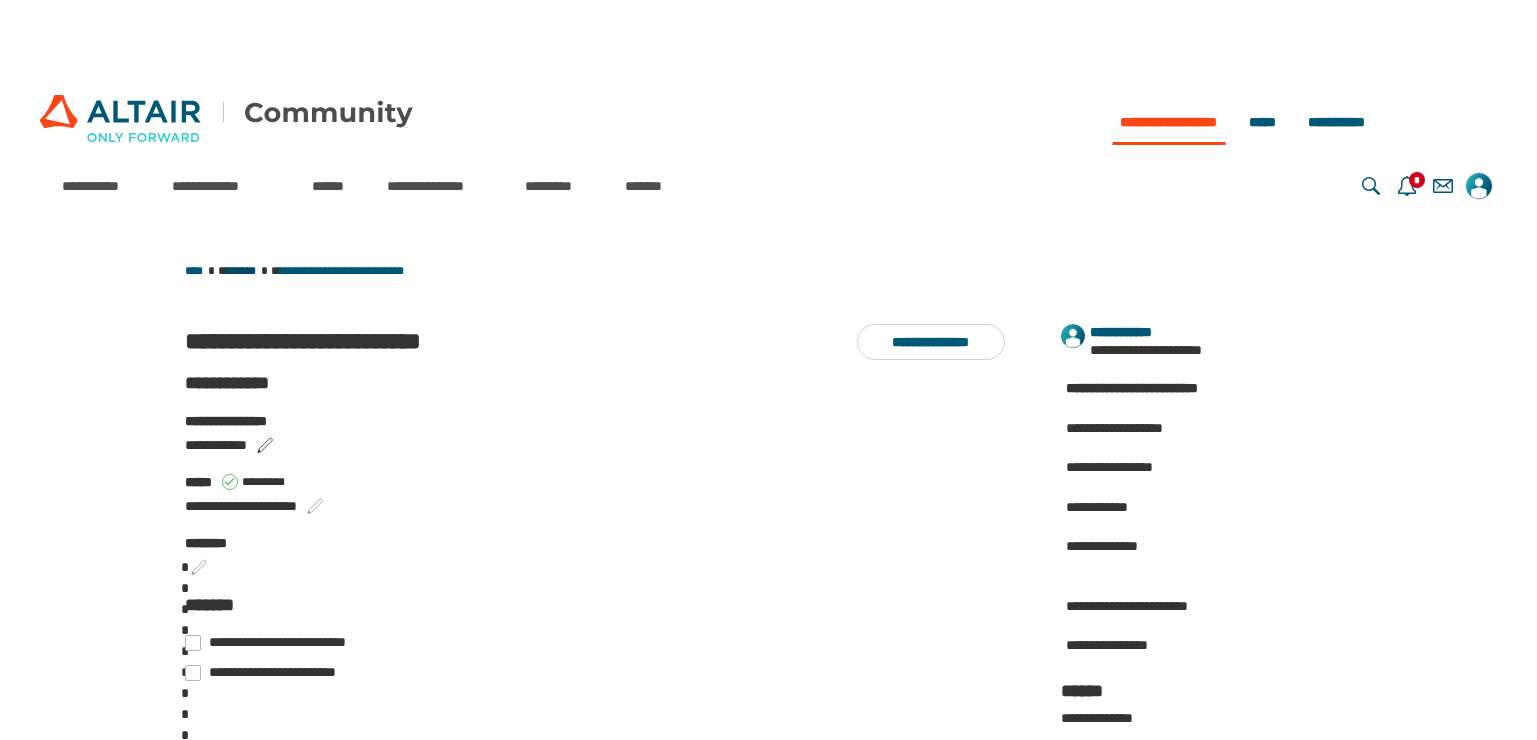 click on "*******" at bounding box center (241, 271) 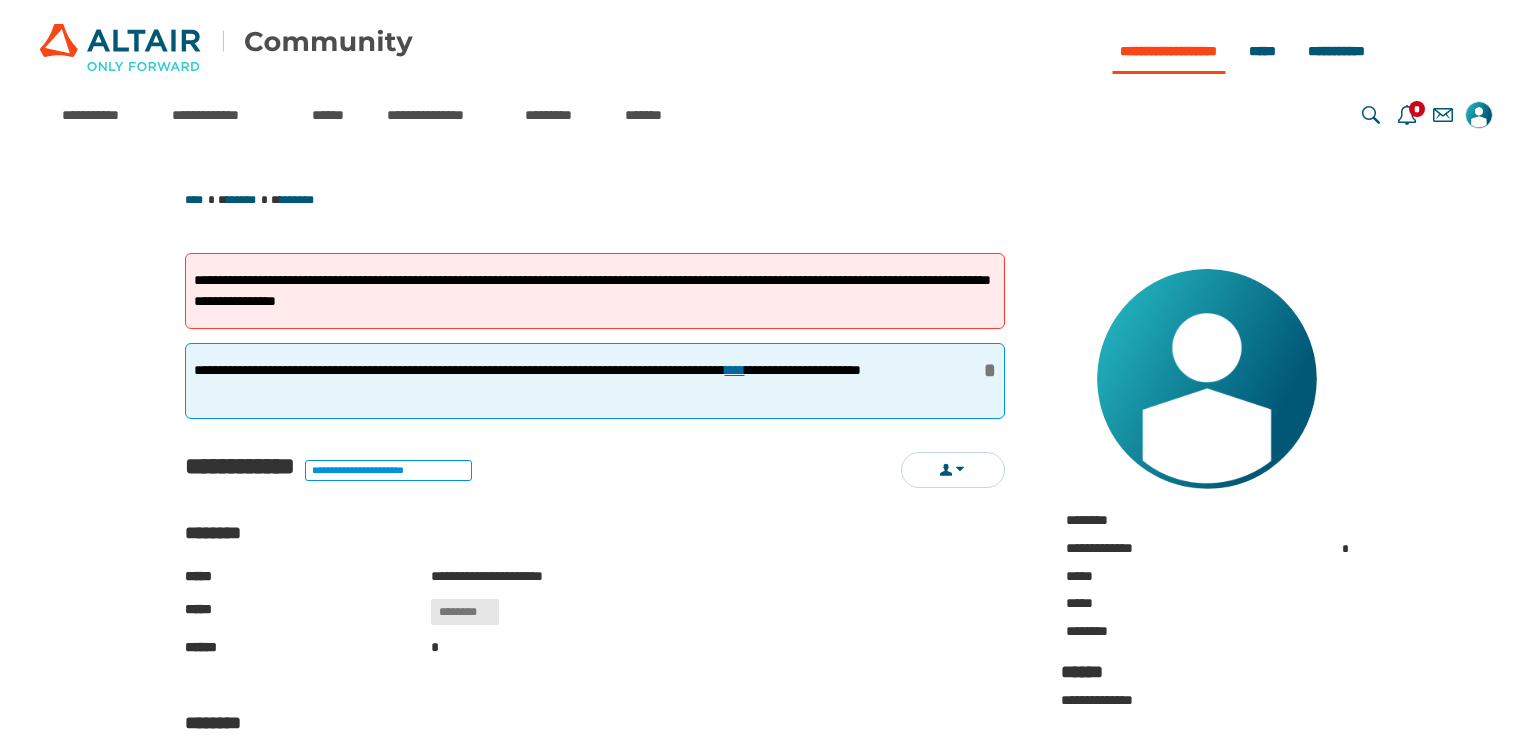 scroll, scrollTop: 0, scrollLeft: 0, axis: both 